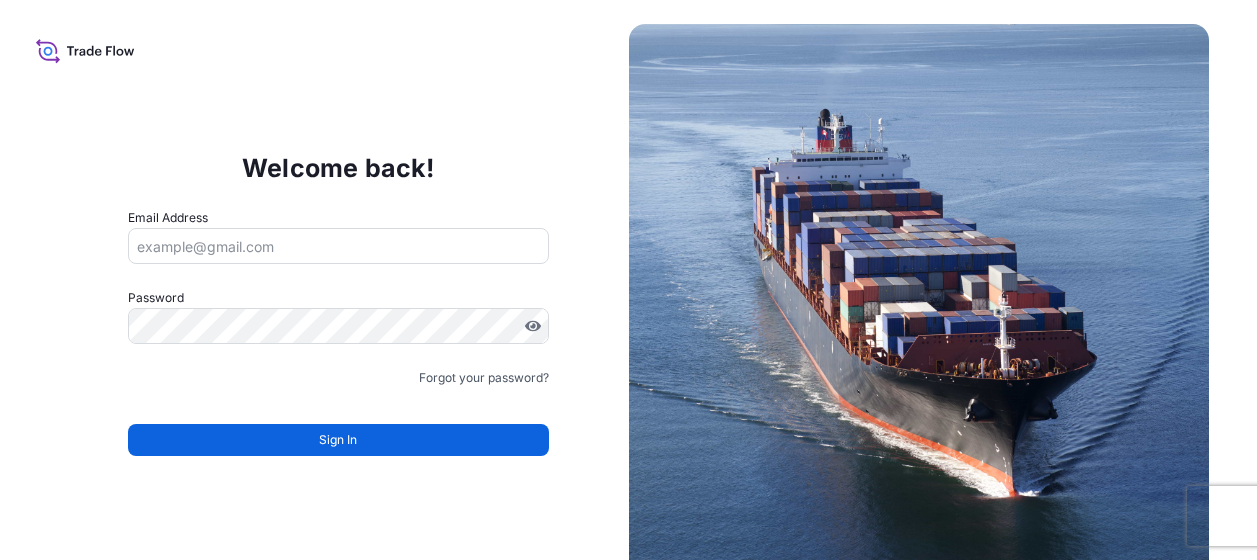 scroll, scrollTop: 0, scrollLeft: 0, axis: both 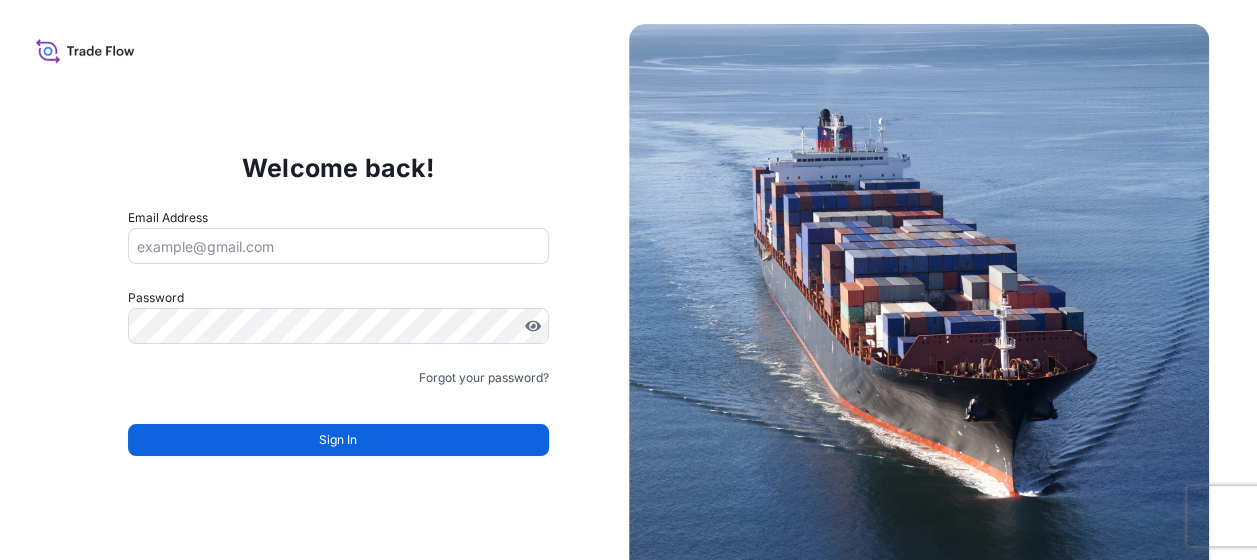 click 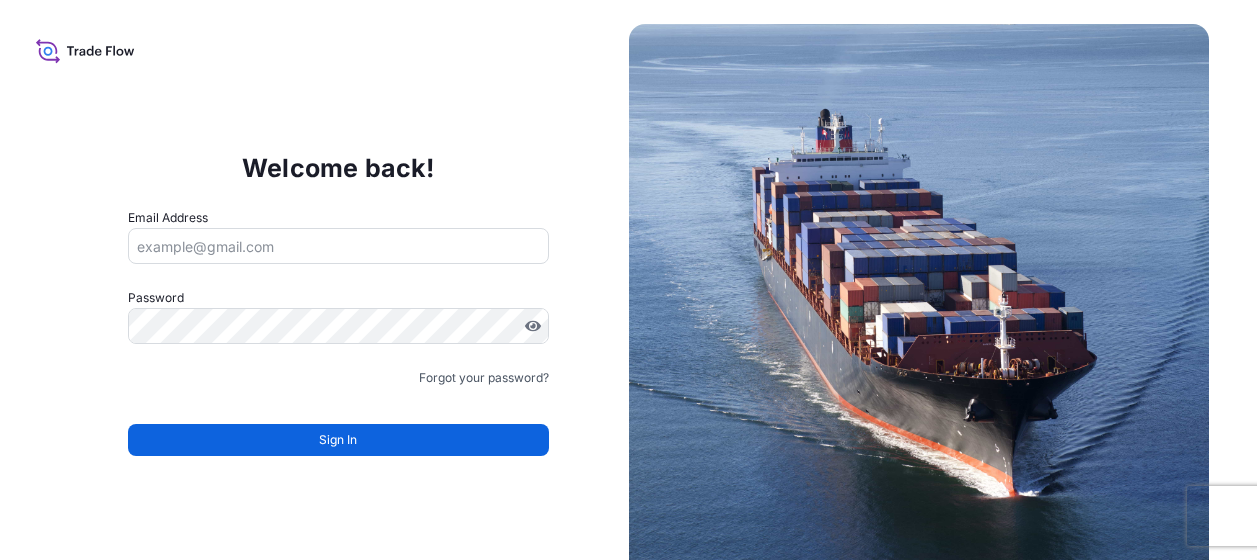 scroll, scrollTop: 0, scrollLeft: 0, axis: both 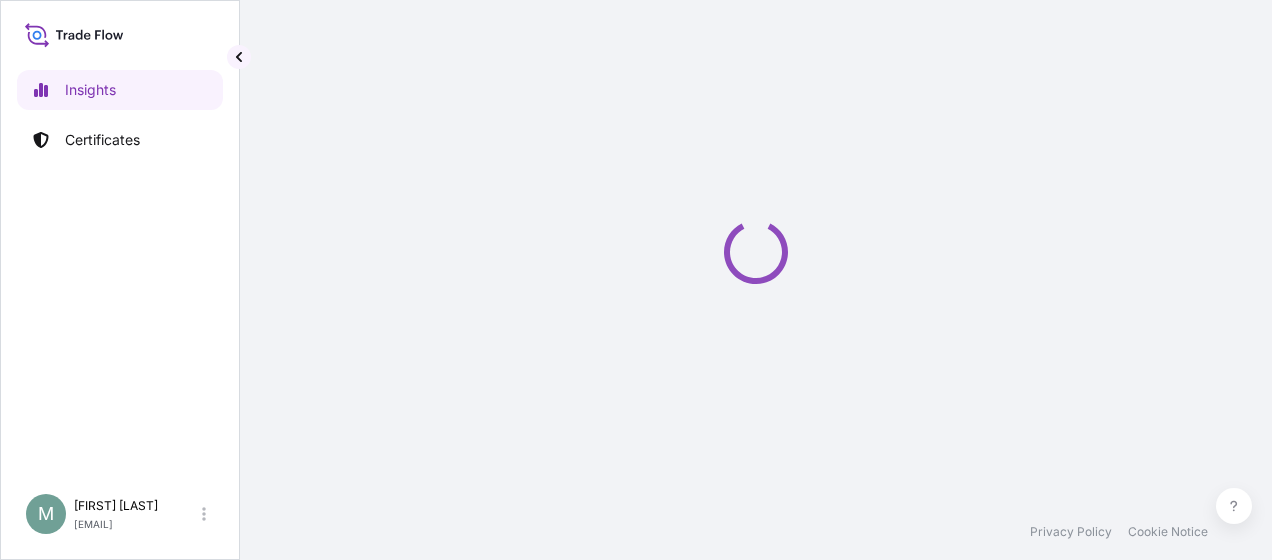 select on "2025" 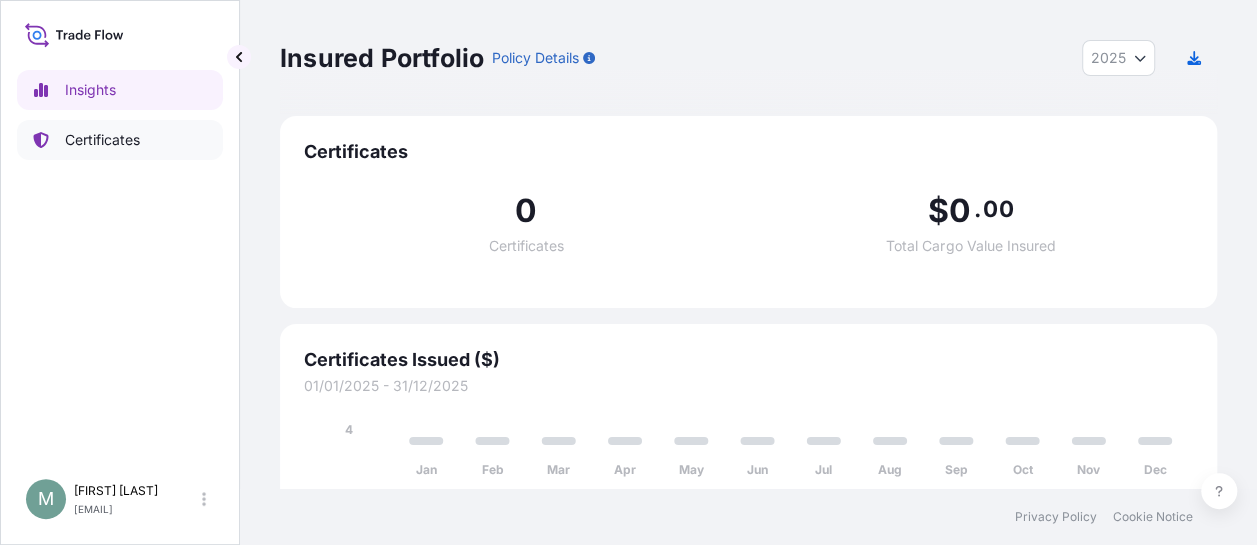 click on "Certificates" at bounding box center [102, 140] 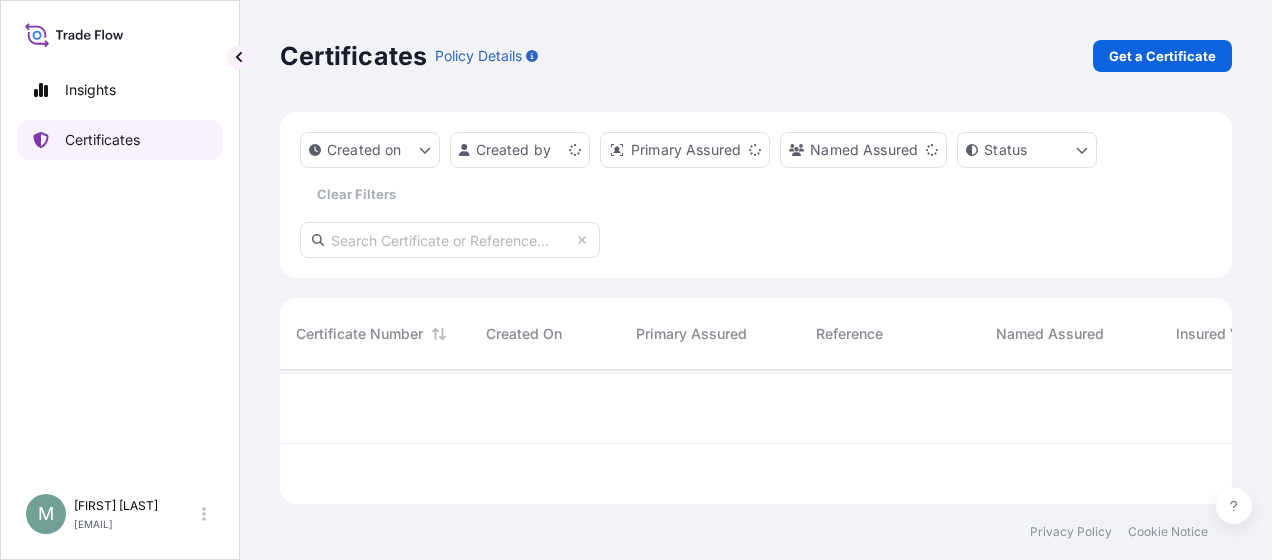 scroll, scrollTop: 16, scrollLeft: 16, axis: both 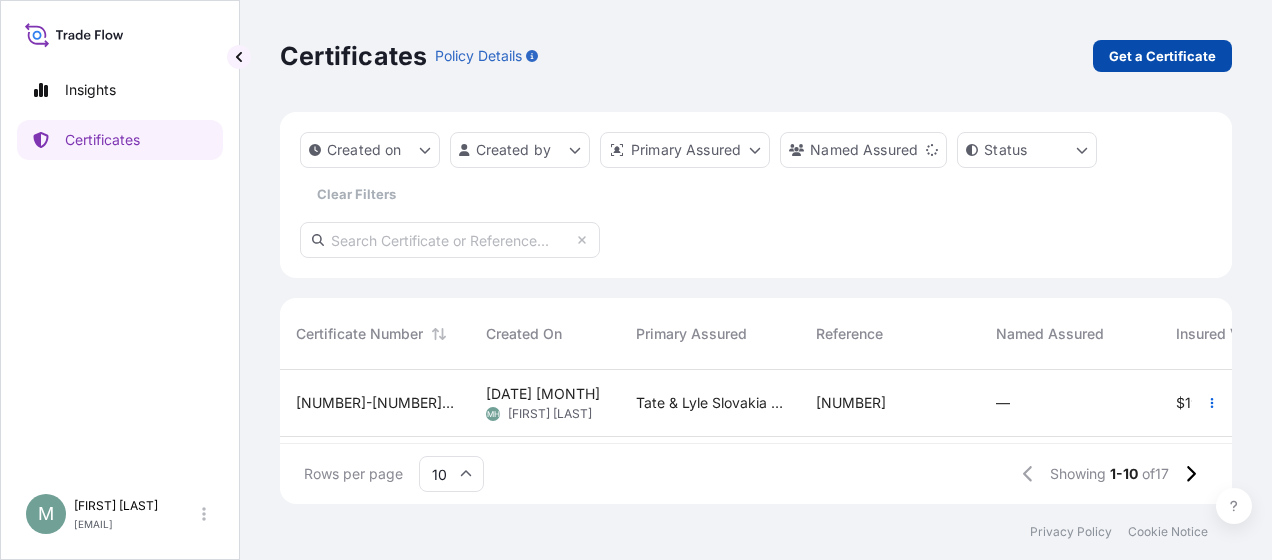 click on "Get a Certificate" at bounding box center [1162, 56] 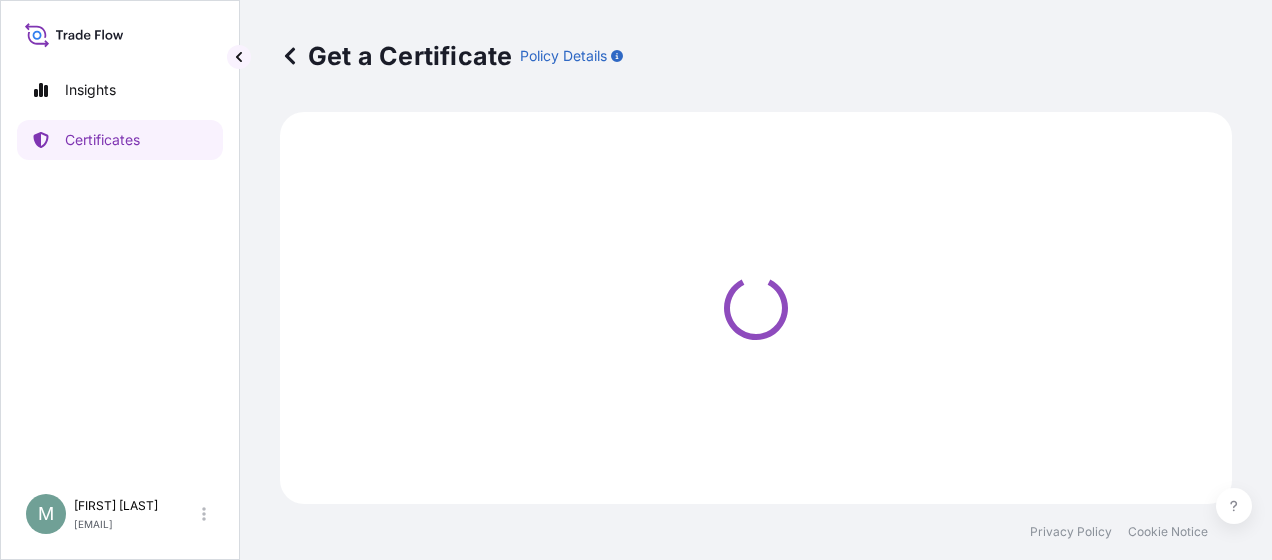 select on "Sea" 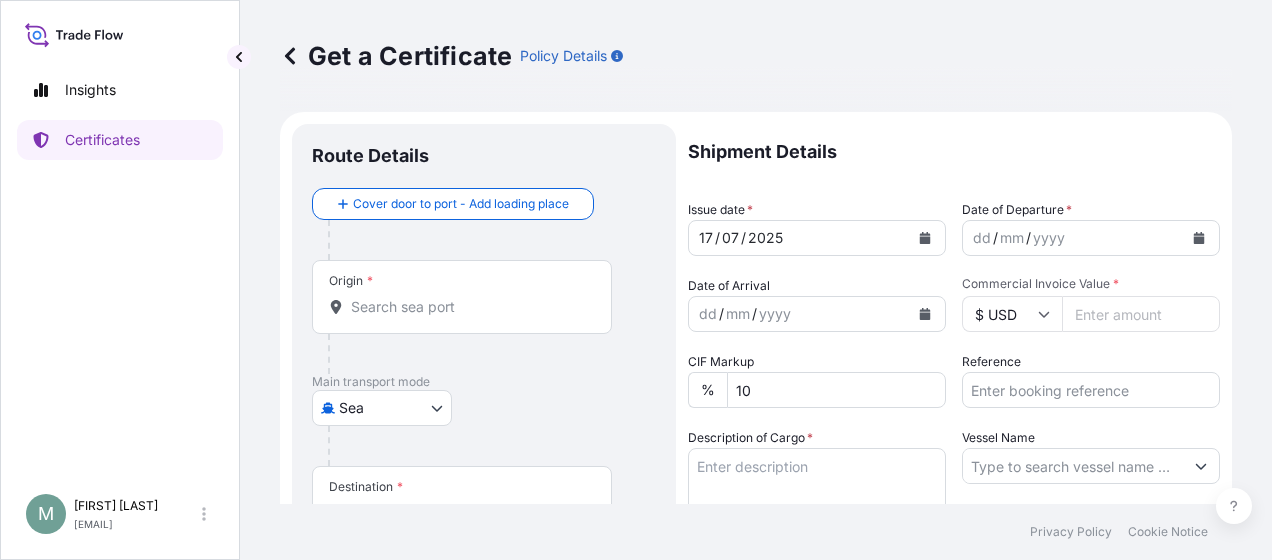 click on "Get a Certificate Policy Details" at bounding box center [756, 56] 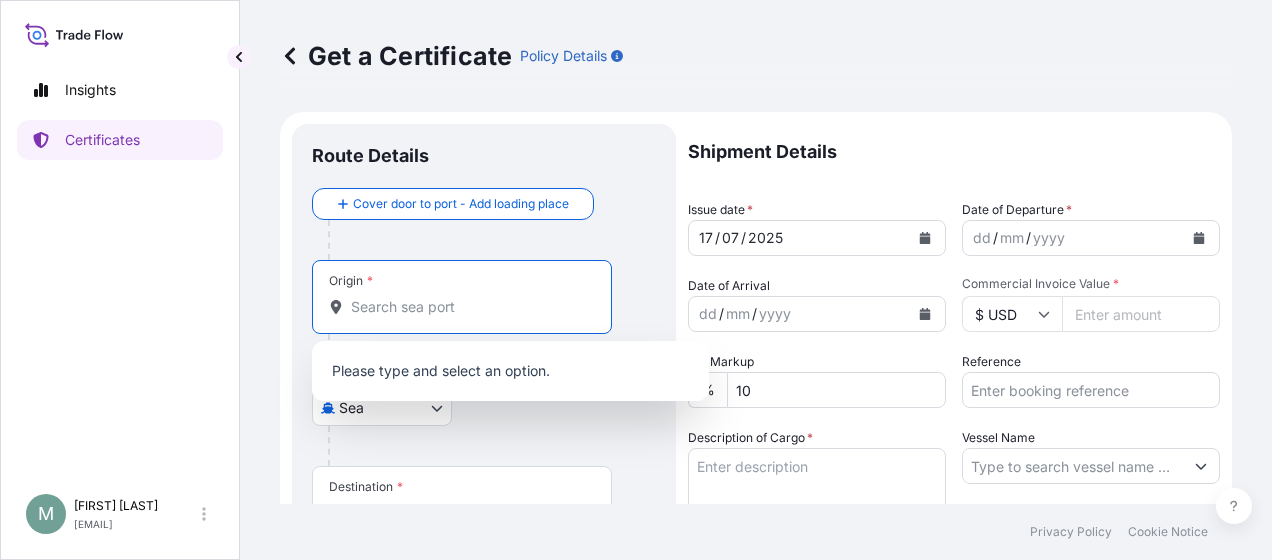 click on "Origin *" at bounding box center (469, 307) 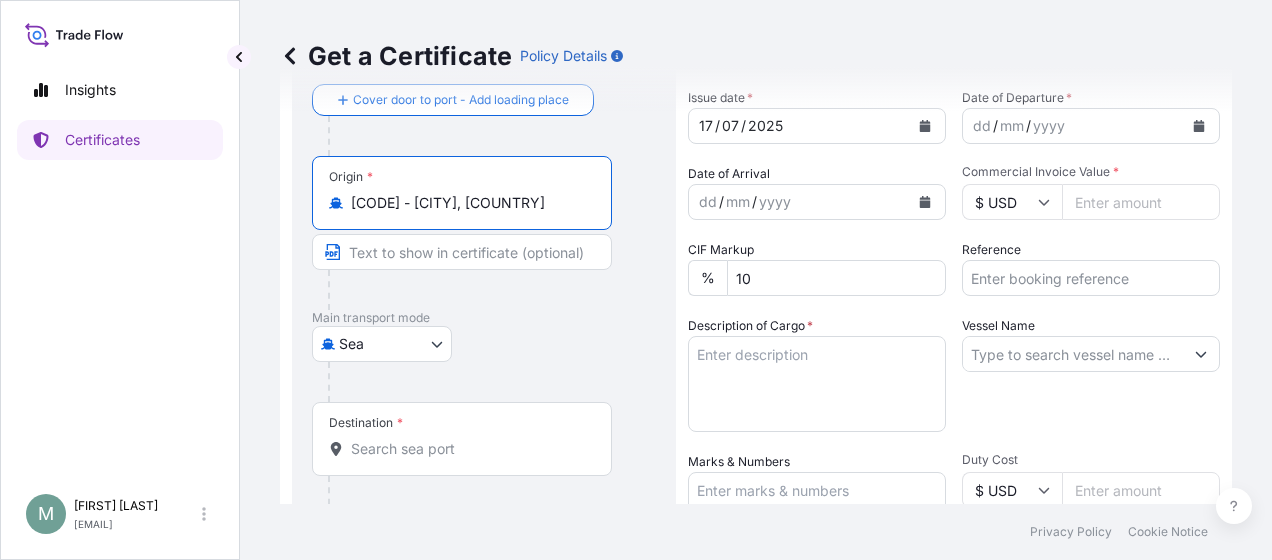 scroll, scrollTop: 300, scrollLeft: 0, axis: vertical 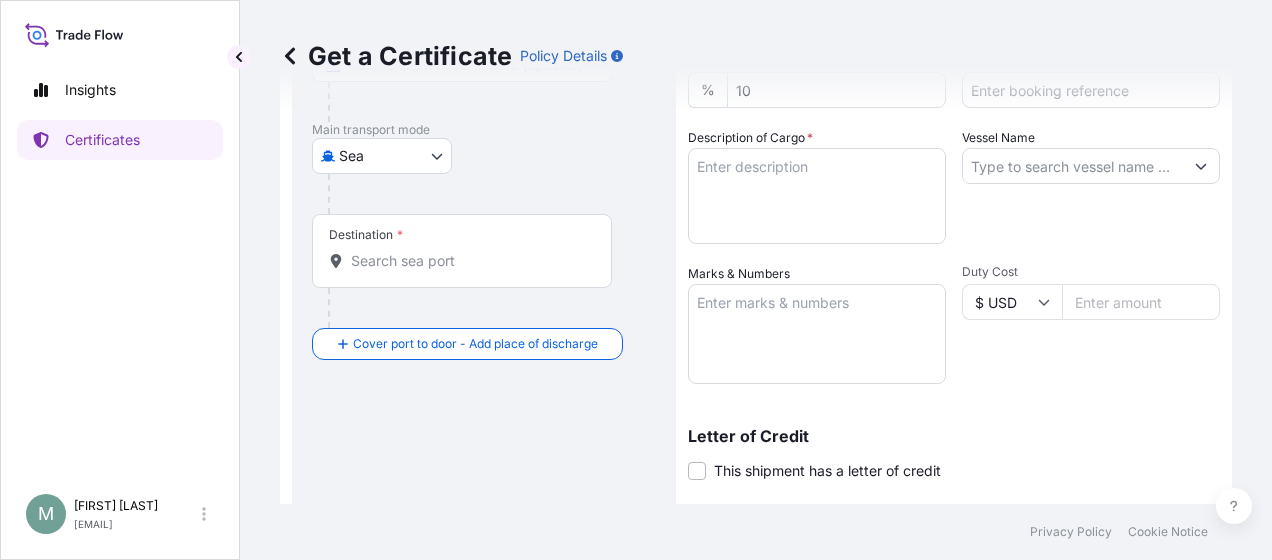 type on "[CODE] - [CITY], [COUNTRY]" 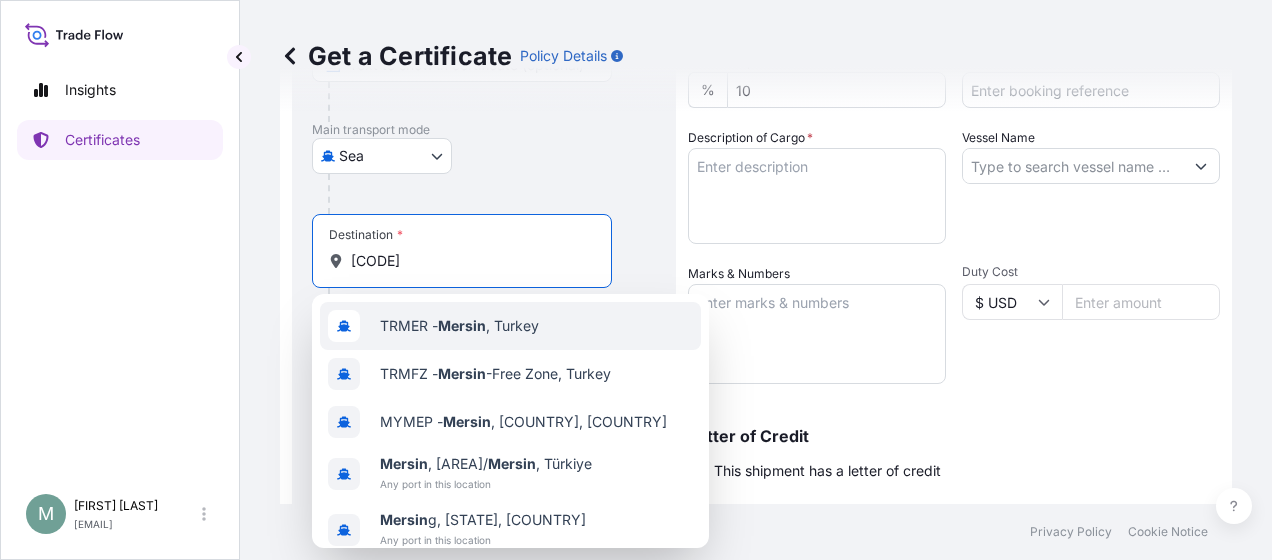 click on "[CODE] - [CITY] , [COUNTRY]" at bounding box center [459, 326] 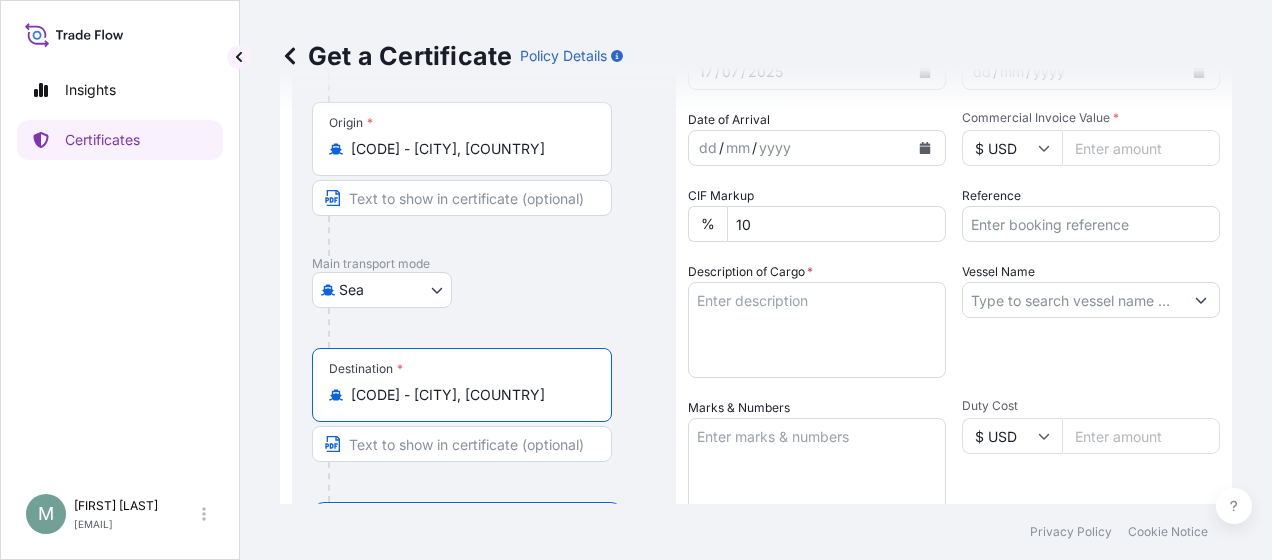 scroll, scrollTop: 150, scrollLeft: 0, axis: vertical 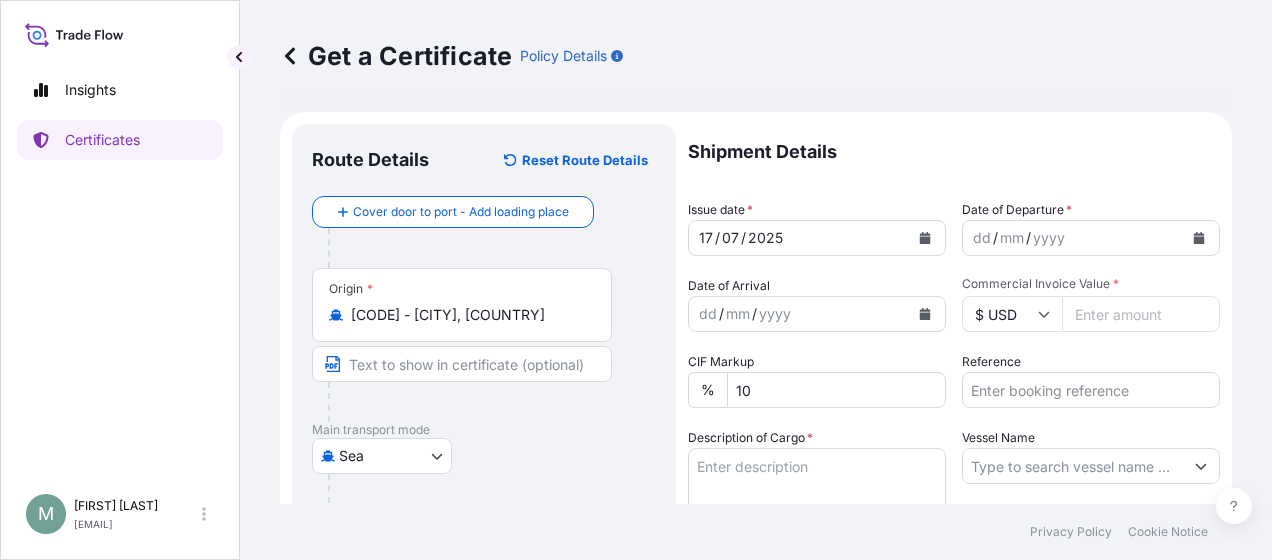 type on "[CODE] - [CITY], [COUNTRY]" 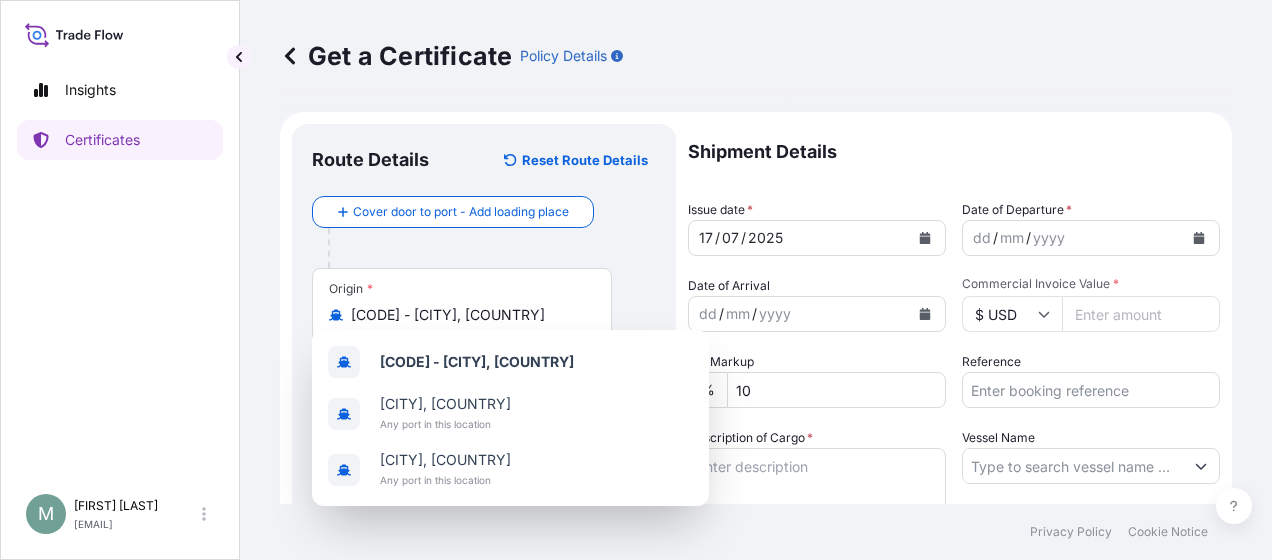 click on "dd / mm / yyyy" at bounding box center (1073, 238) 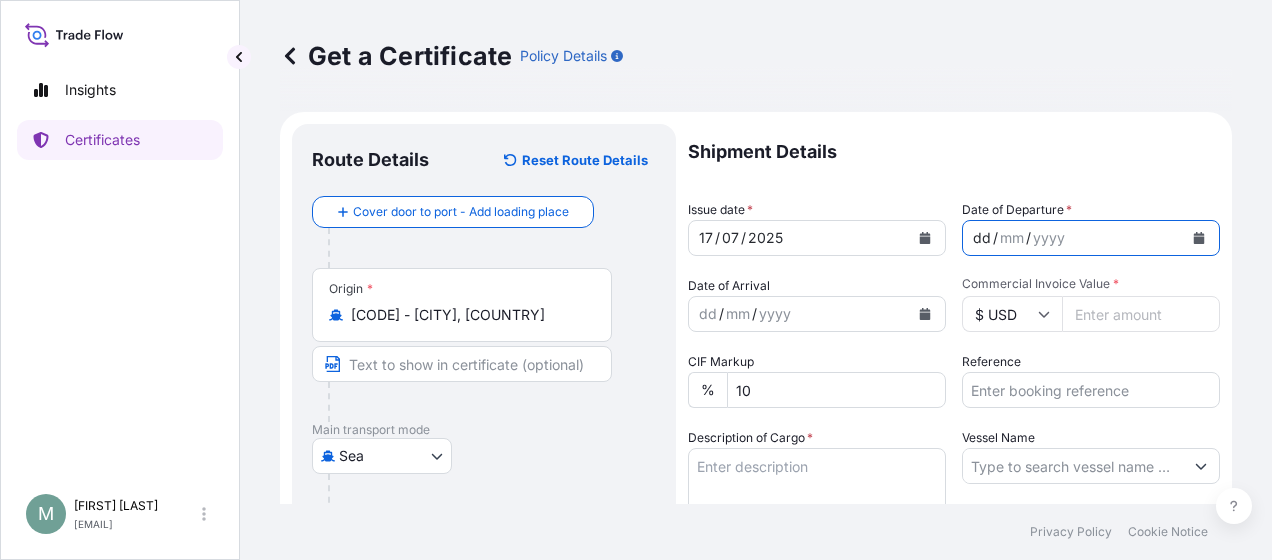 click 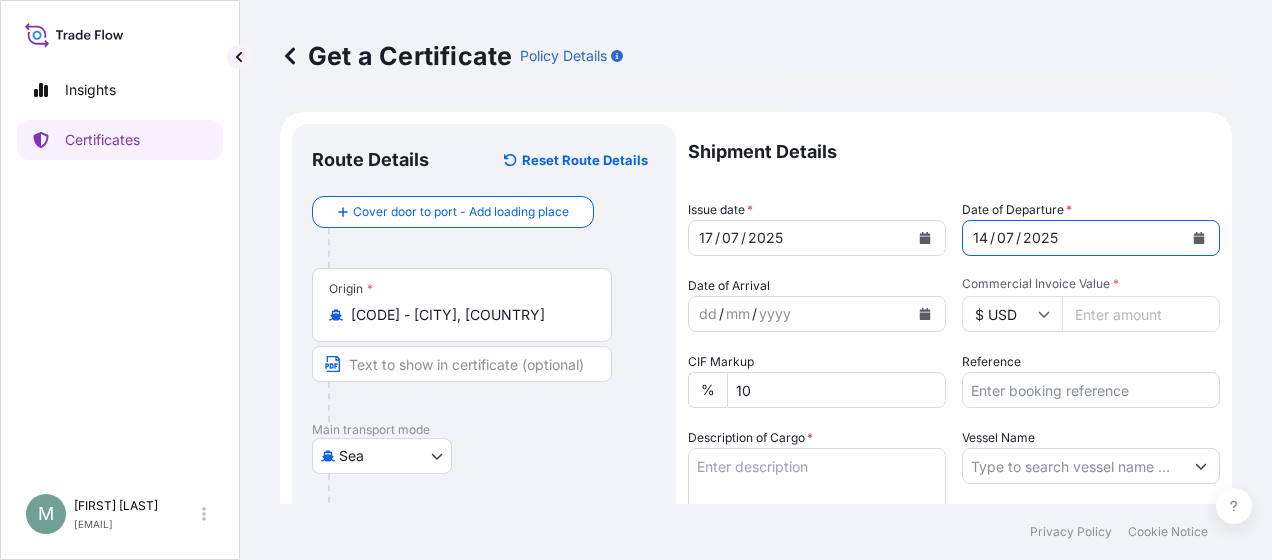 type 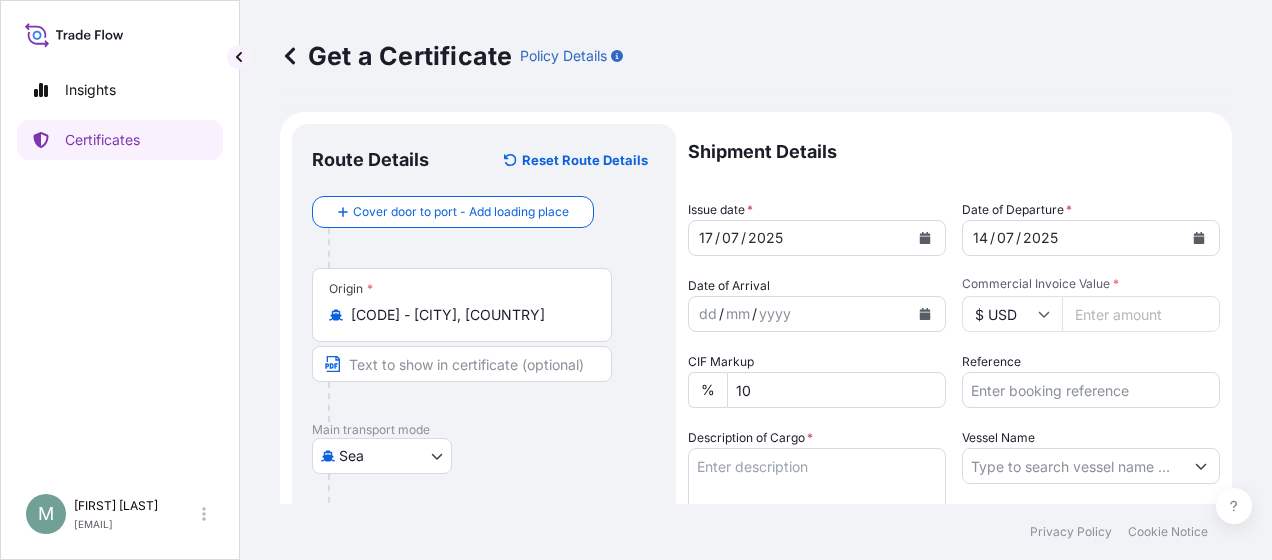 paste on "16473.75" 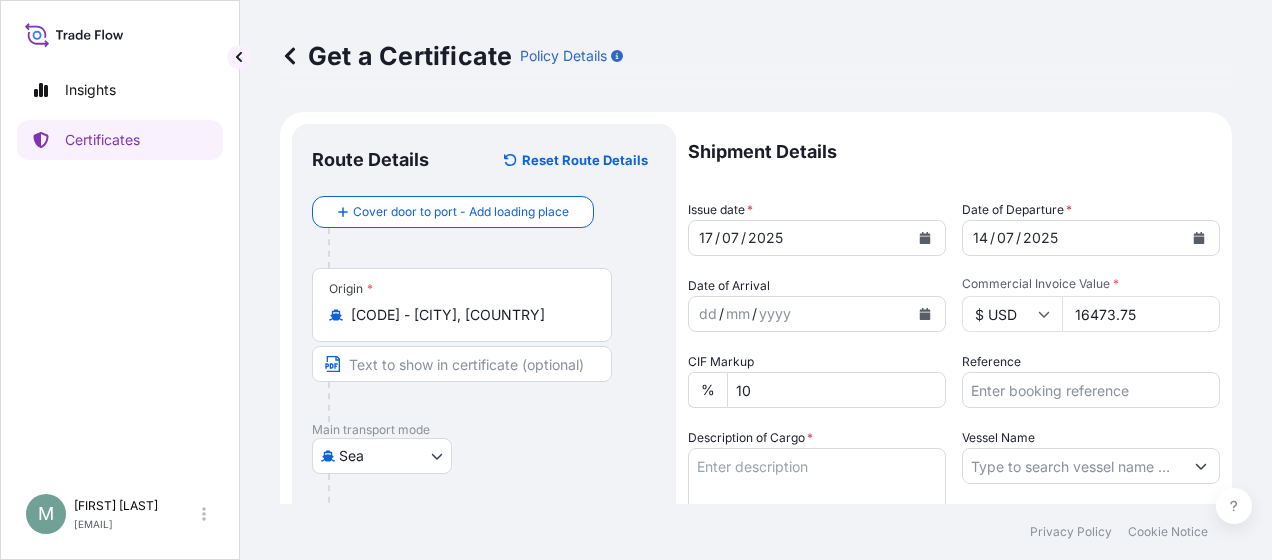 type on "16473.75" 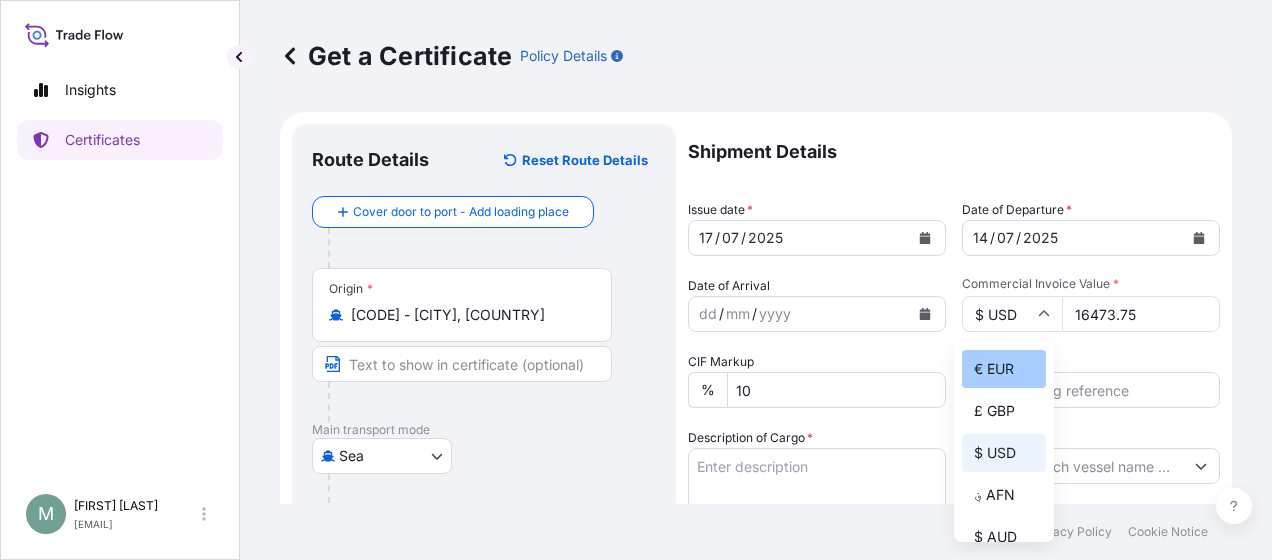 click on "€ EUR" at bounding box center (1004, 369) 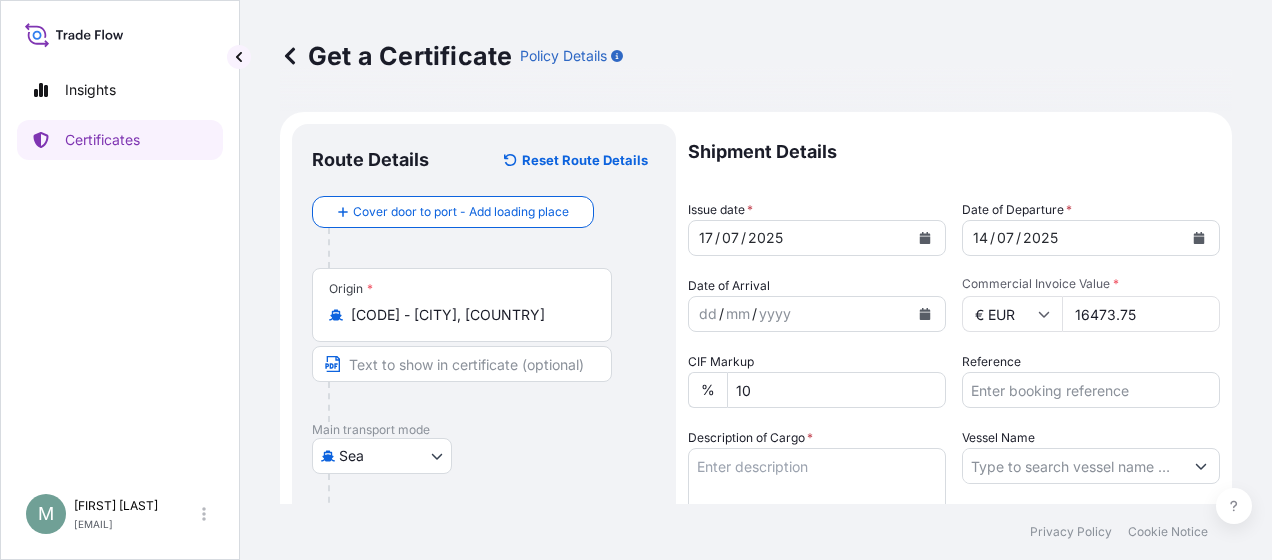 click on "Reference" at bounding box center [1091, 390] 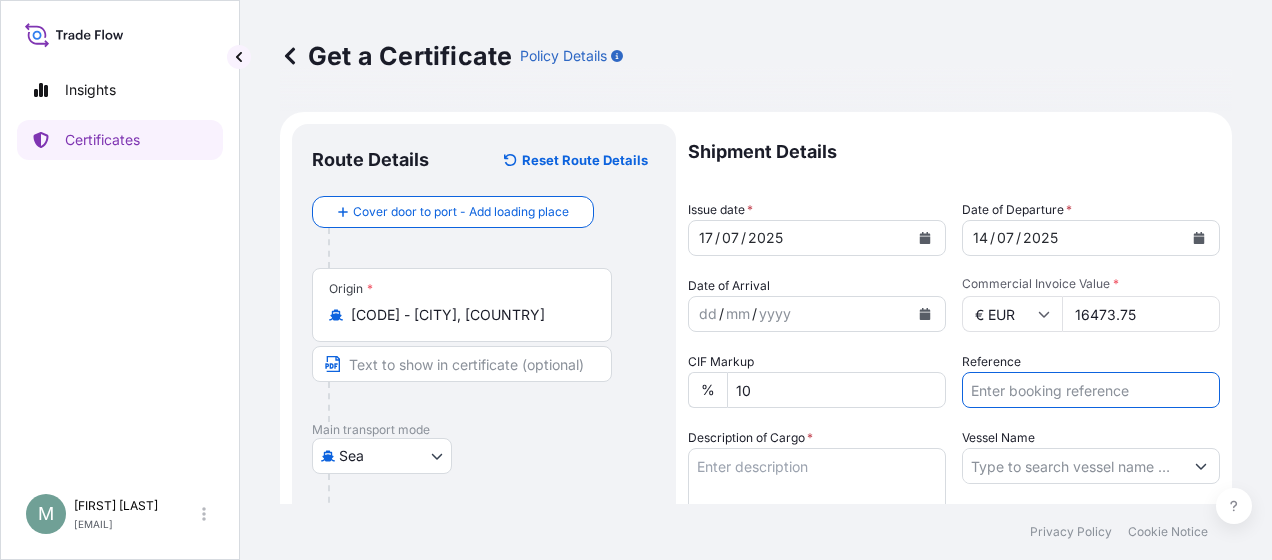 paste on "86540561" 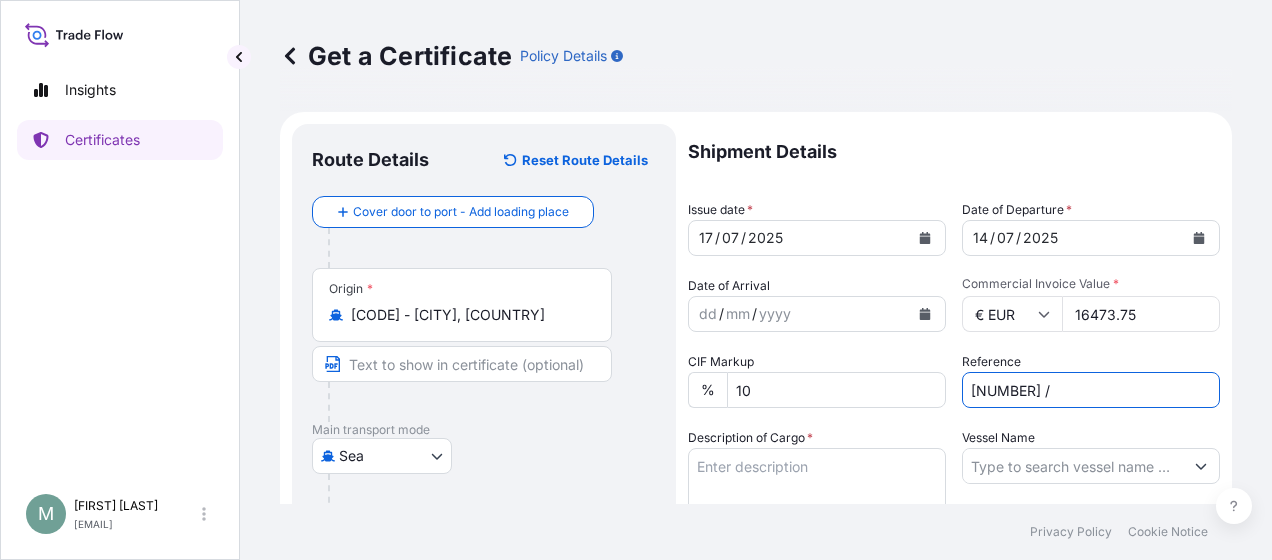 paste on "[NUMBER]" 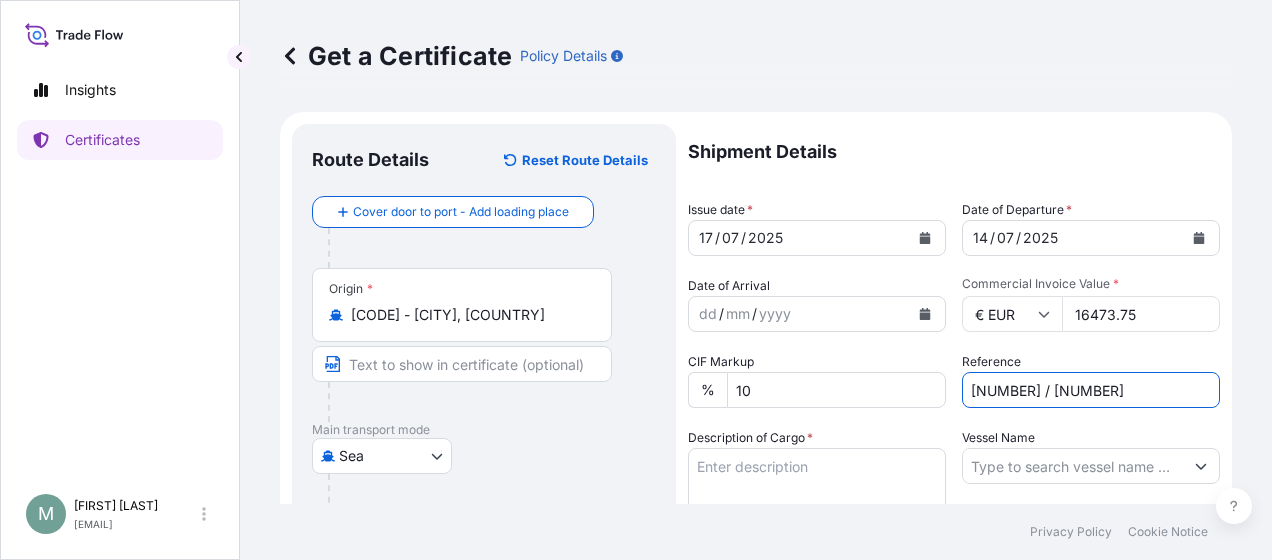scroll, scrollTop: 100, scrollLeft: 0, axis: vertical 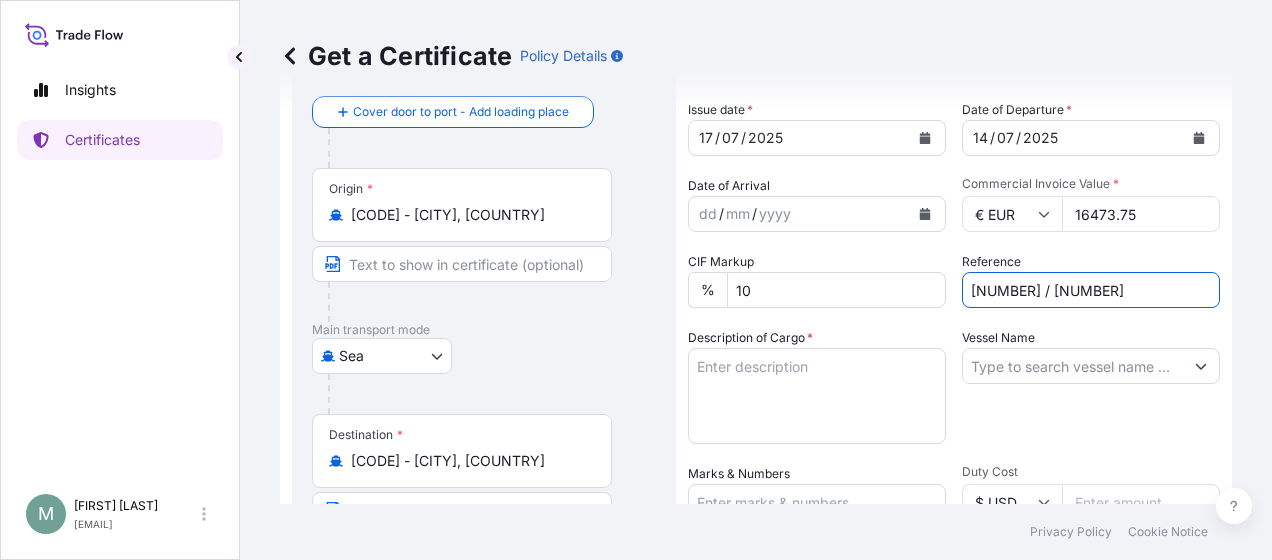 type on "[NUMBER] / [NUMBER]" 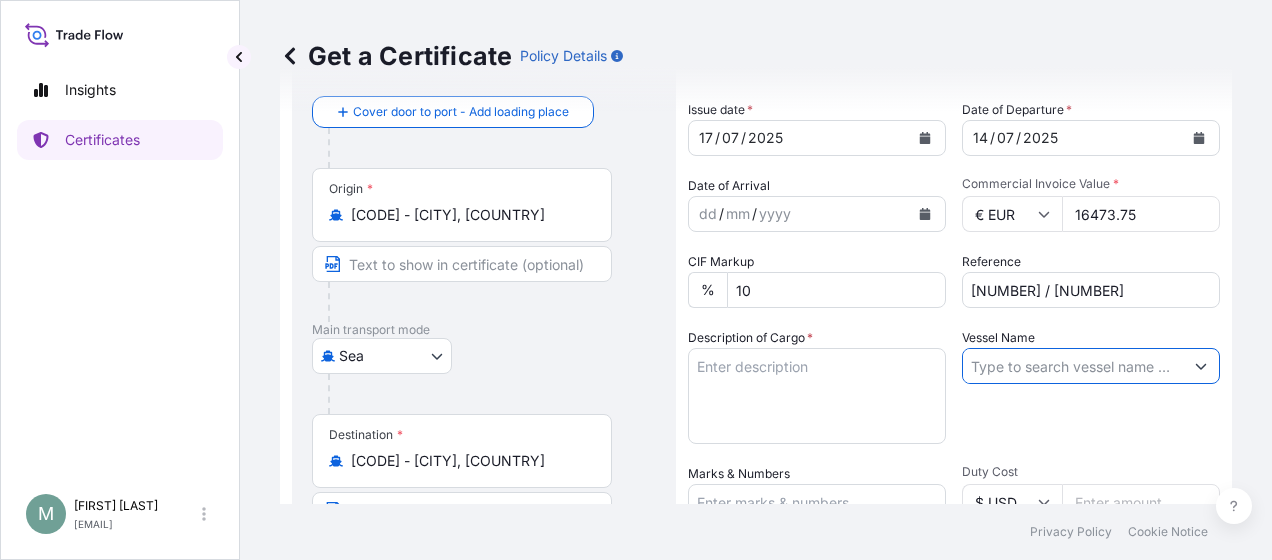 paste on "[BRAND] [CODE]" 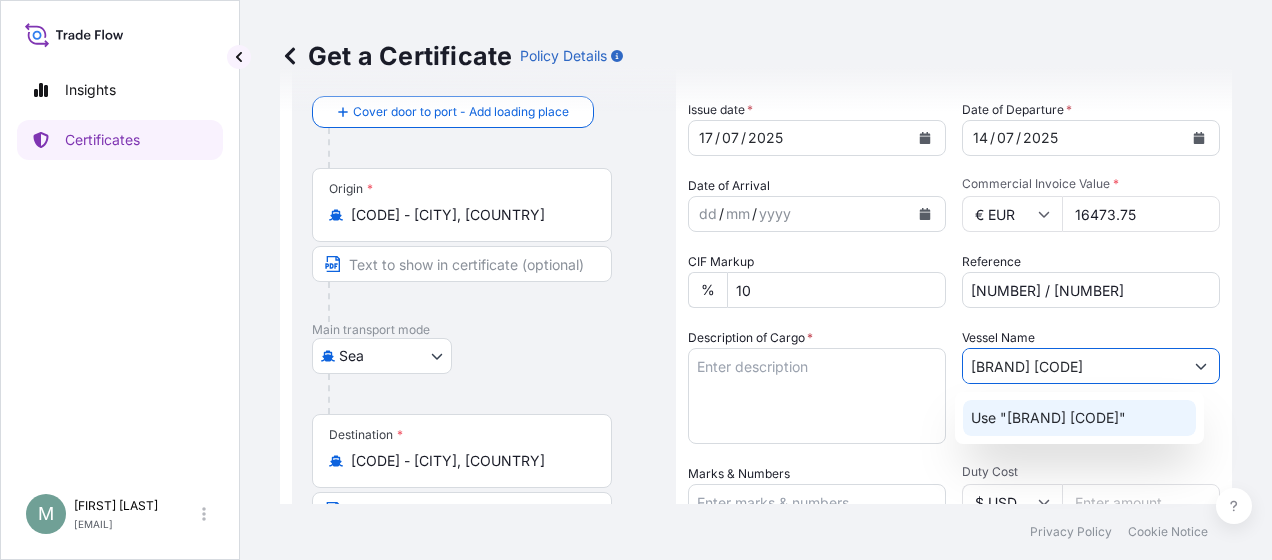 click on "[BRAND] [CODE]" 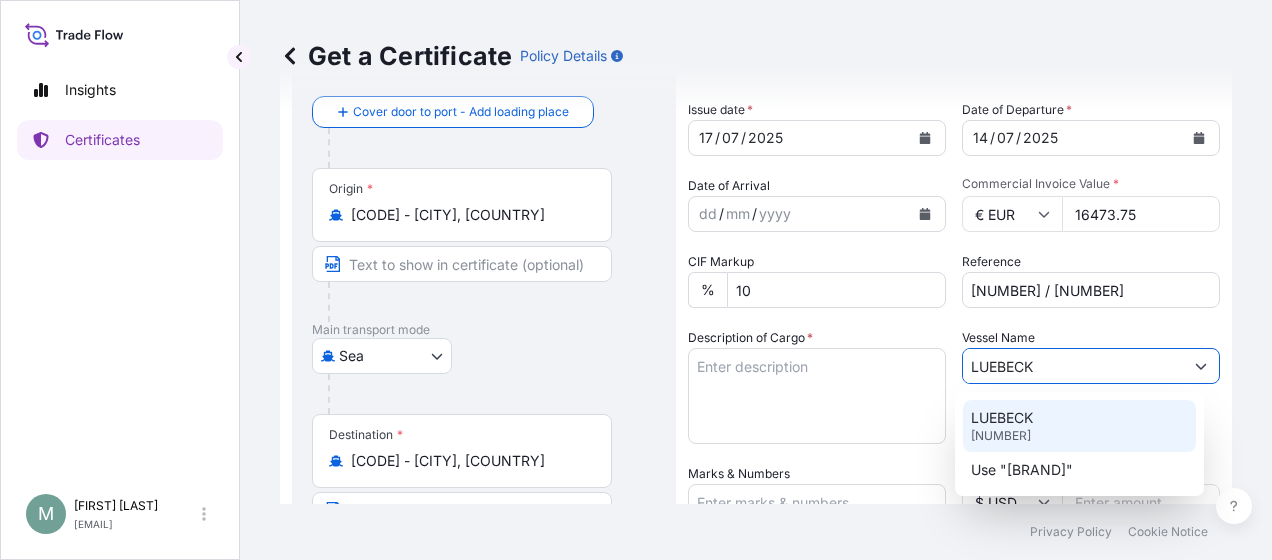 click on "[BRAND] [CODE]" at bounding box center (1079, 426) 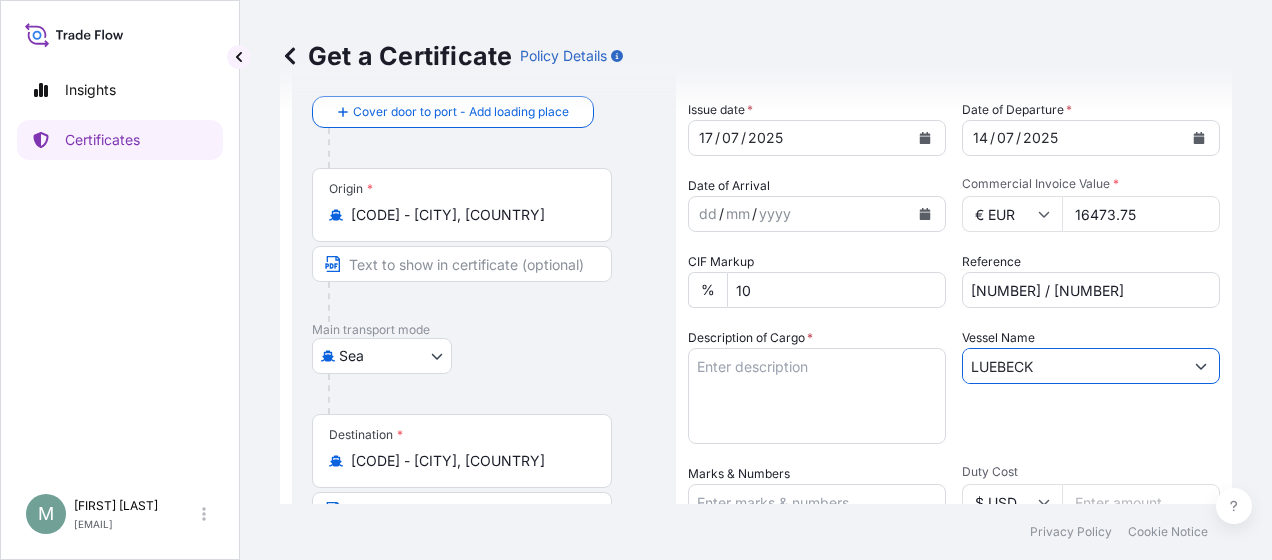 type on "LUEBECK" 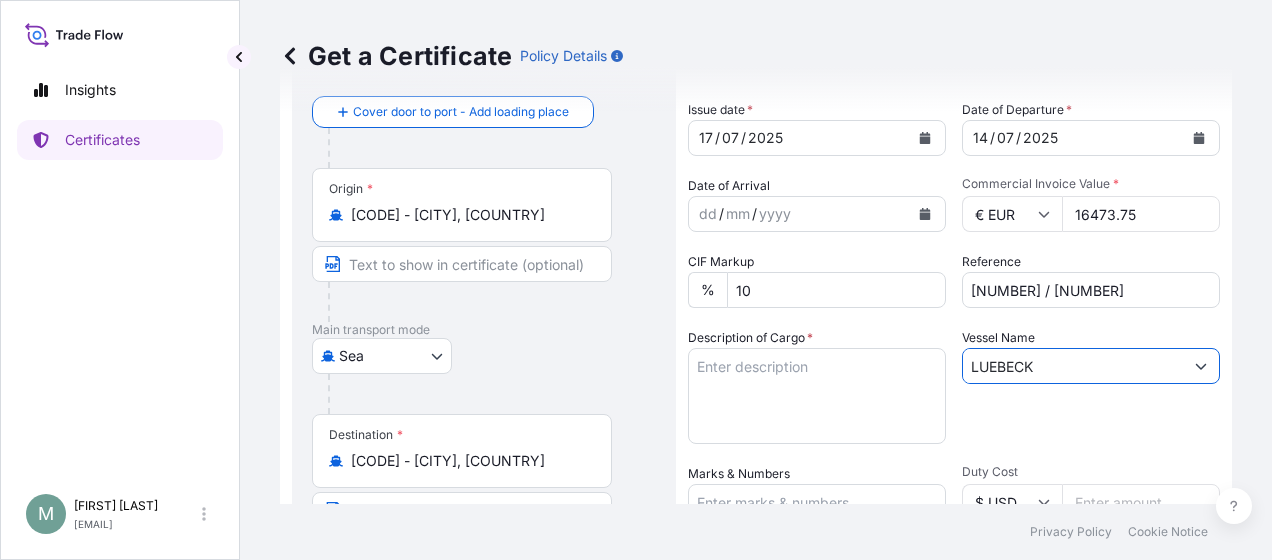 click on "Description of Cargo *" at bounding box center (817, 396) 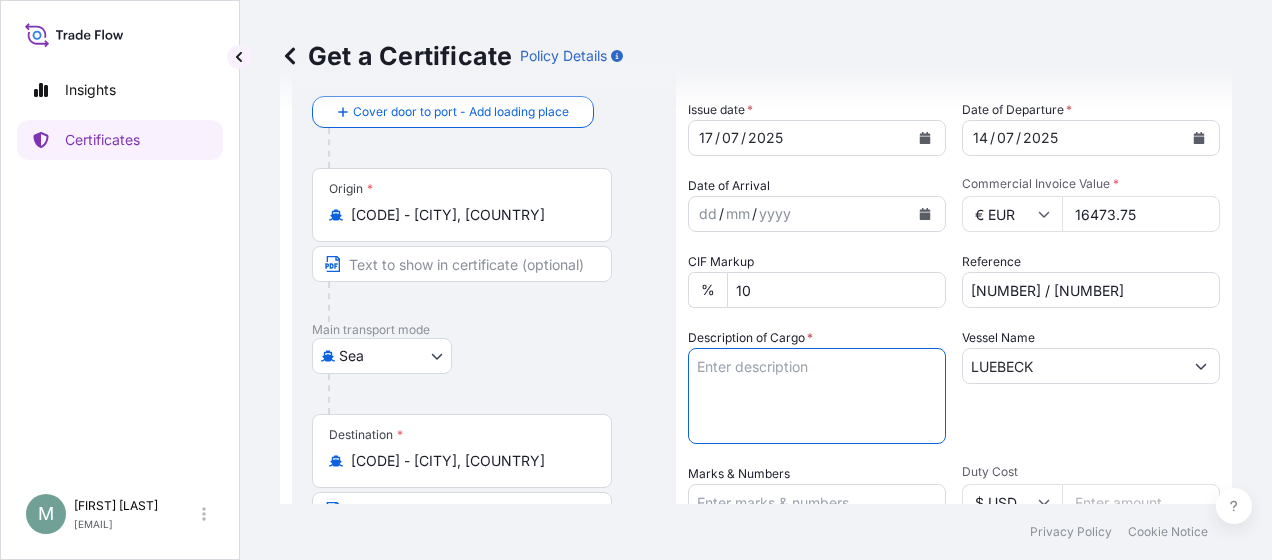 paste on "MALTOSWEET G 211" 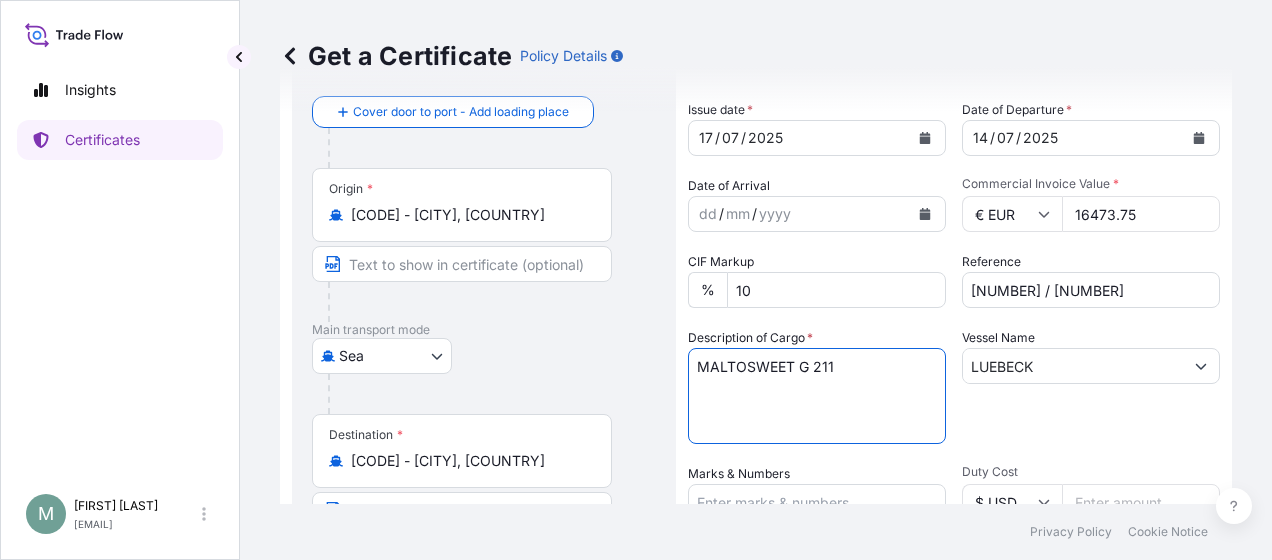 paste on "[NUMBER] PACKAGE(S)" 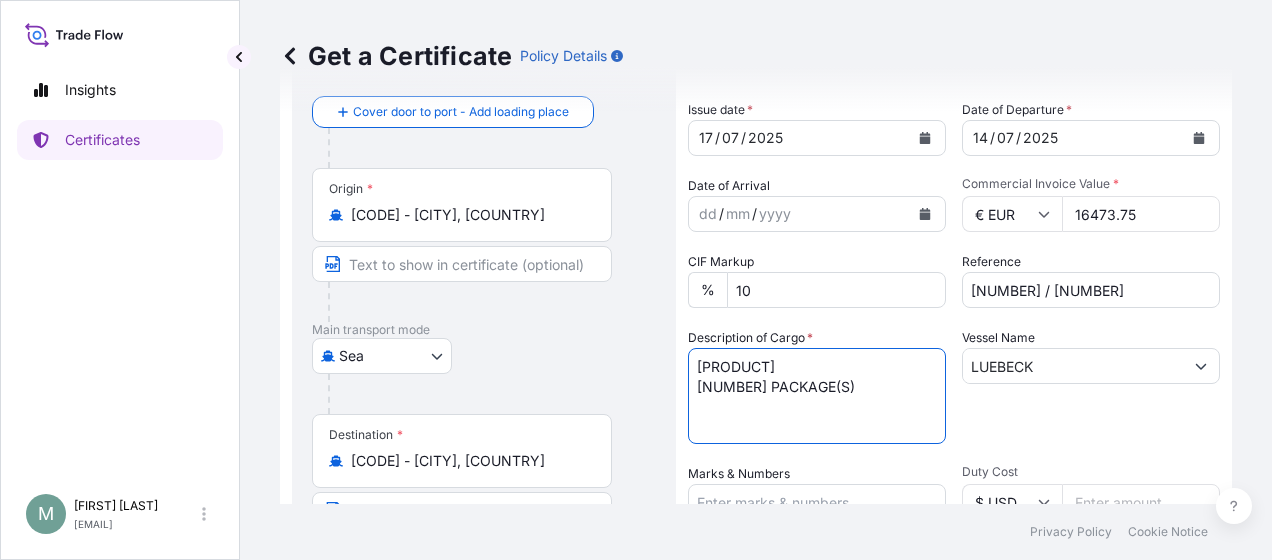 type on "[PRODUCT]
[NUMBER] PACKAGE(S)" 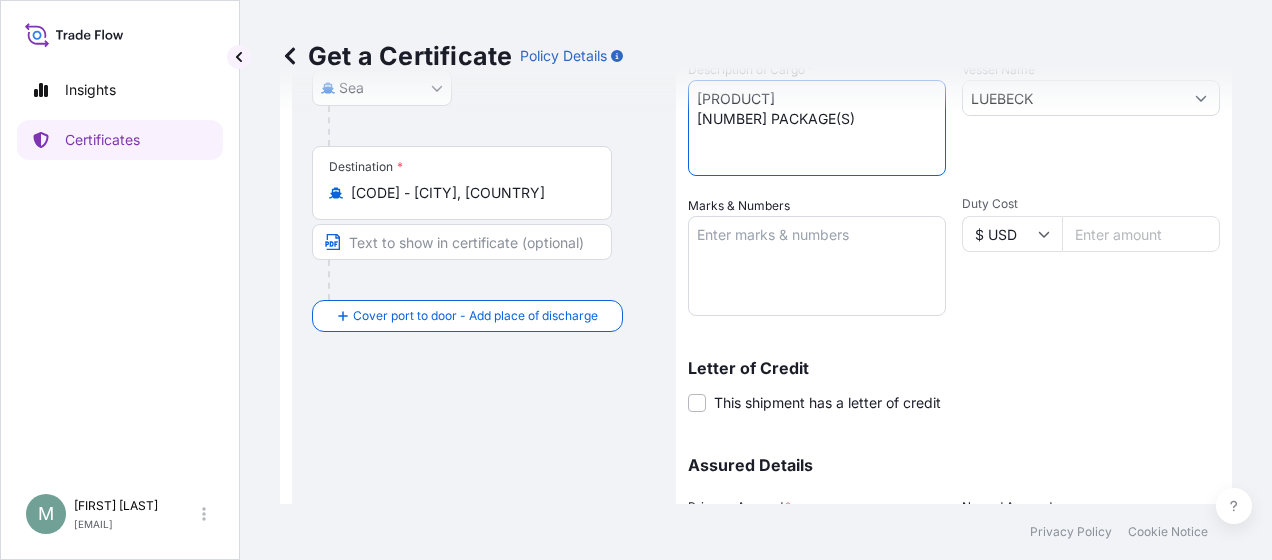 scroll, scrollTop: 400, scrollLeft: 0, axis: vertical 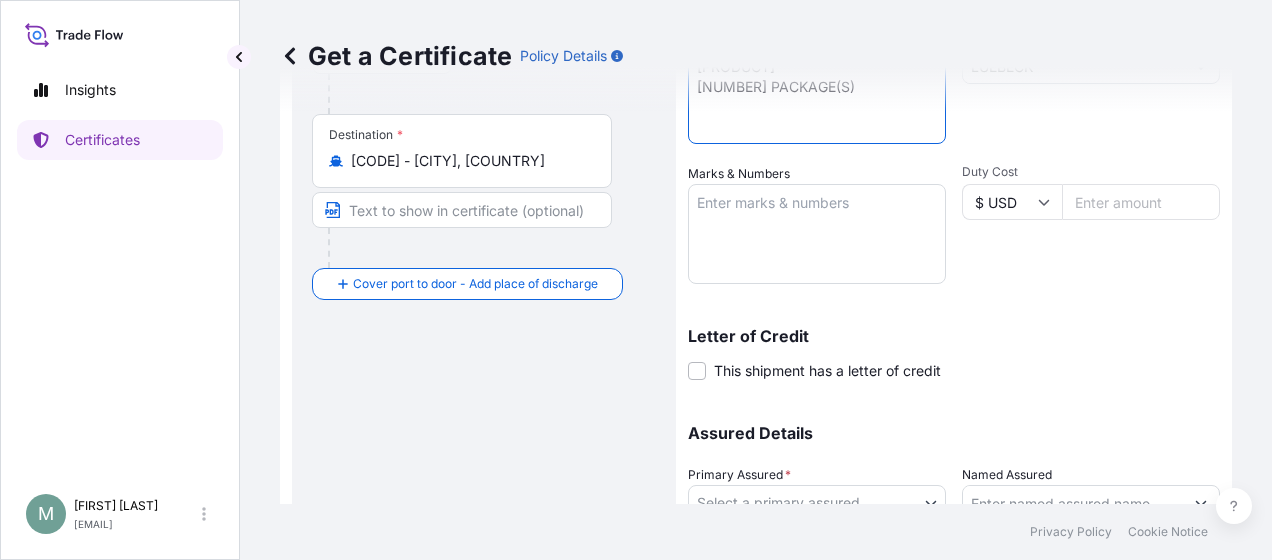 click on "Marks & Numbers" at bounding box center (817, 234) 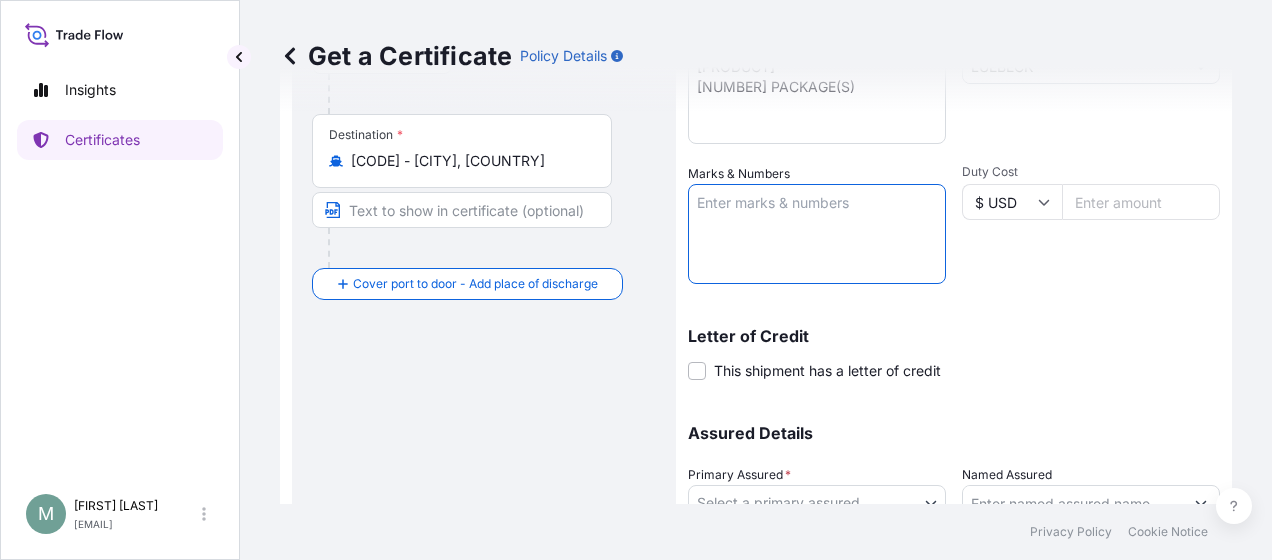 paste on "86540561" 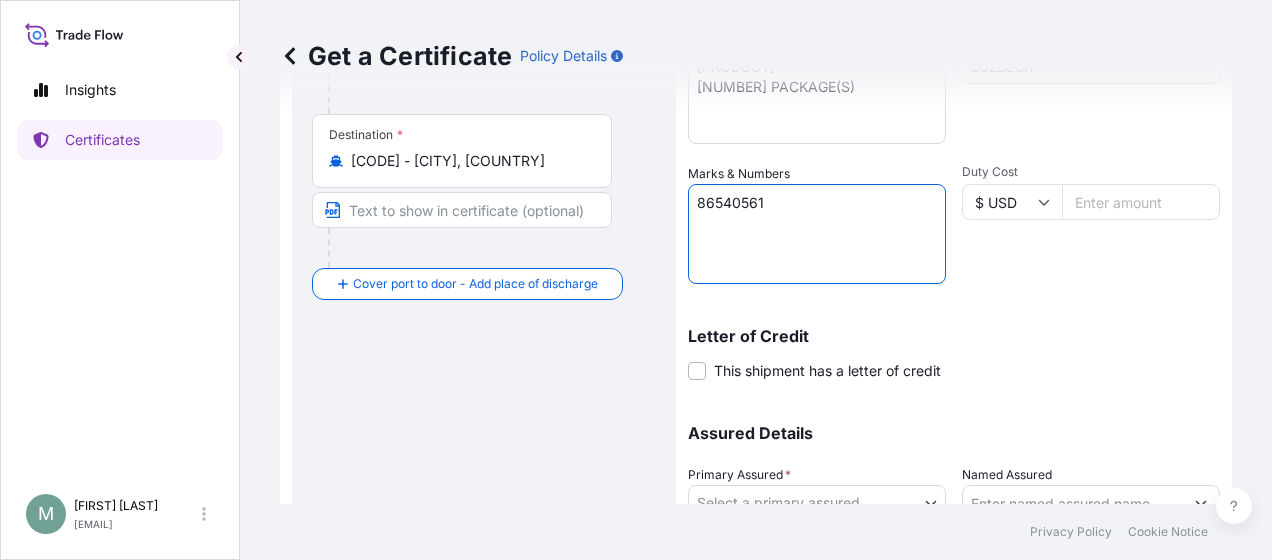 paste on "[CODE]" 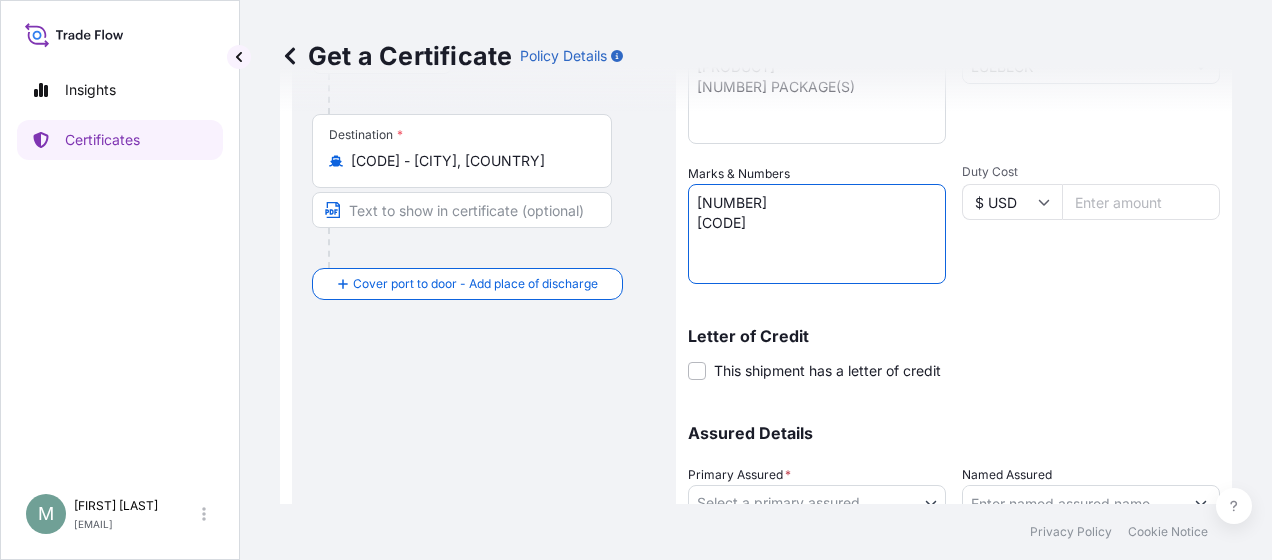 type on "[NUMBER]
[CODE]" 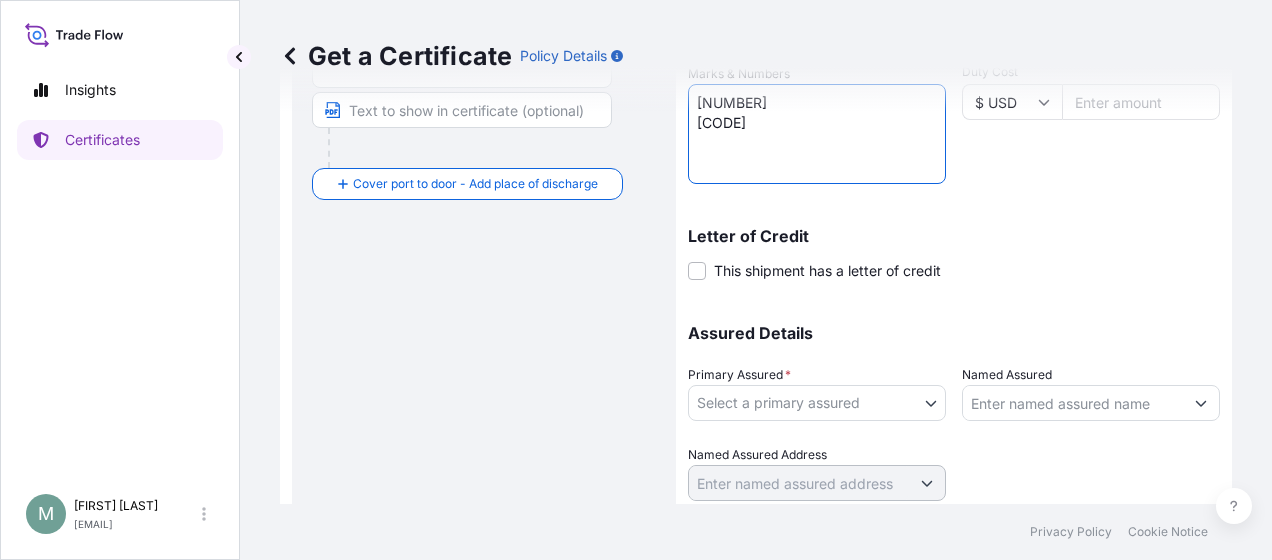 scroll, scrollTop: 564, scrollLeft: 0, axis: vertical 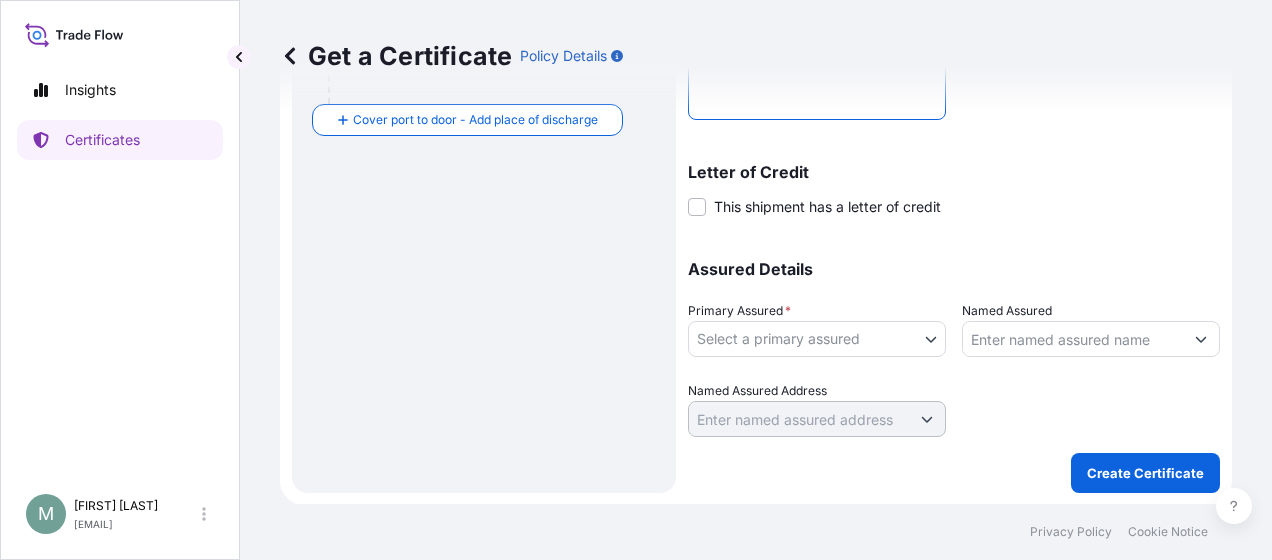 click on "Insights Certificates M [FIRST] [LAST] [EMAIL] Get a Certificate Policy Details Route Details Reset Route Details Cover door to port - Add loading place Place of loading Road / Inland Road / Inland Origin * [CODE] - [CITY], [COUNTRY] Main transport mode Sea Air Road Sea Destination * [CODE] - [CITY], [COUNTRY] Cover port to door - Add place of discharge Road / Inland Road / Inland Place of Discharge Shipment Details Issue date * [DATE] / [DATE] / [DATE] Date of Departure * [DATE] / [DATE] / [DATE] Date of Arrival dd / mm / yyyy Commodity Per Policy Packing Category Commercial Invoice Value * € EUR [PRICE] CIF Markup % 10 Reference [NUMBER] / [NUMBER] Description of Cargo * [PRODUCT]
[NUMBER] PACKAGE(S) Vessel Name [BRAND] Marks & Numbers [NUMBER]
[CODE] Duty Cost $ USD Letter of Credit This shipment has a letter of credit Letter of credit * Letter of credit may not exceed 12000 characters Assured Details Primary Assured * Select a primary assured Named Assured 0" at bounding box center [636, 280] 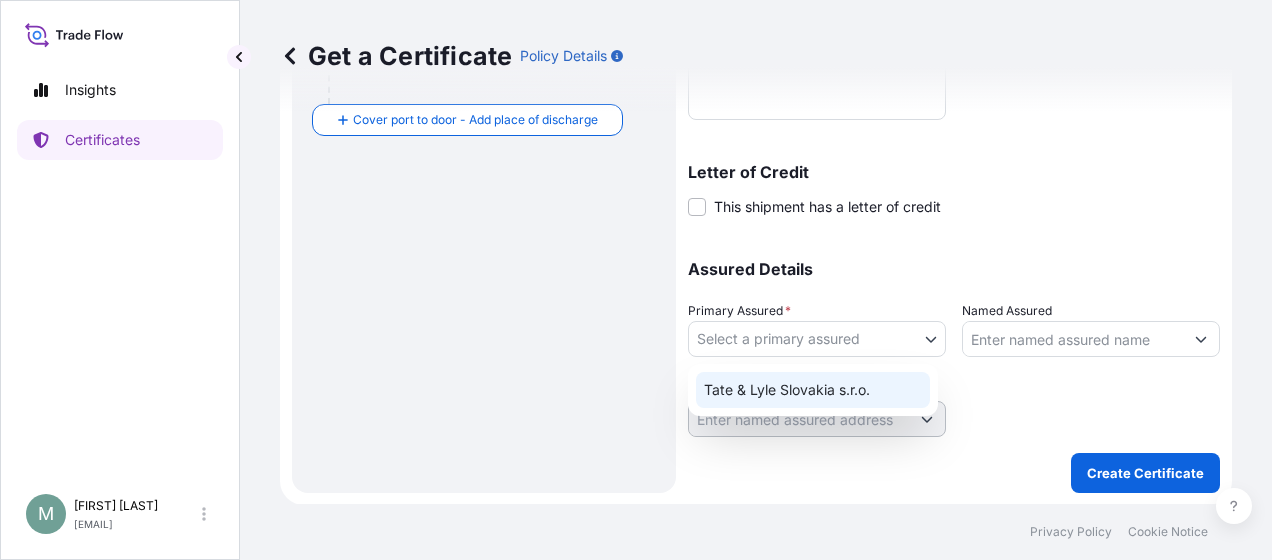 click on "Tate & Lyle Slovakia s.r.o." at bounding box center (813, 390) 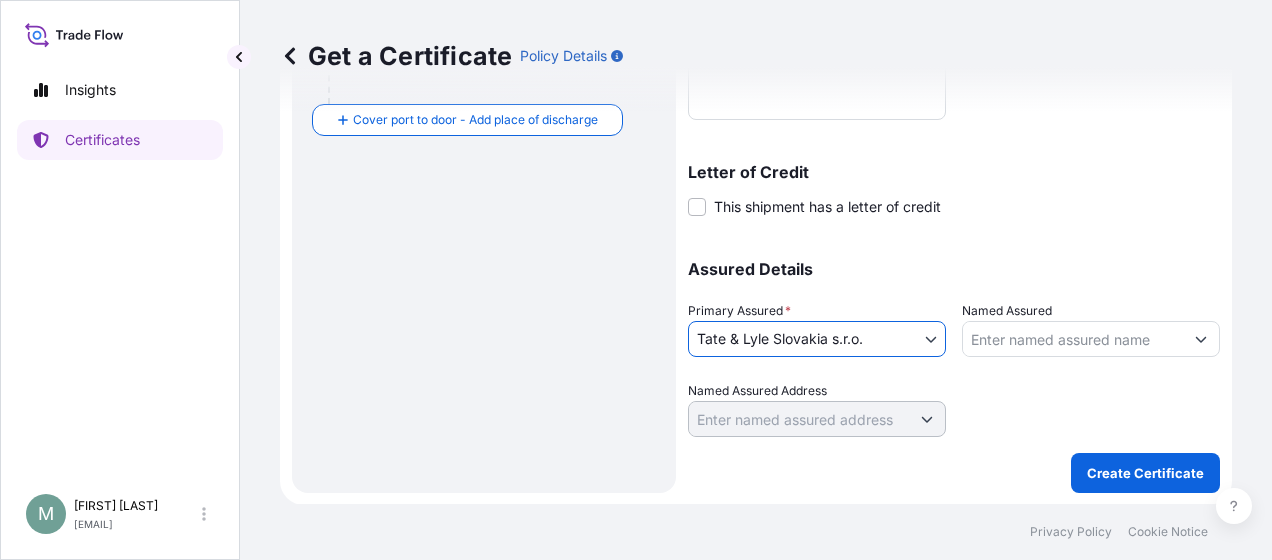 click on "Named Assured" at bounding box center [1073, 339] 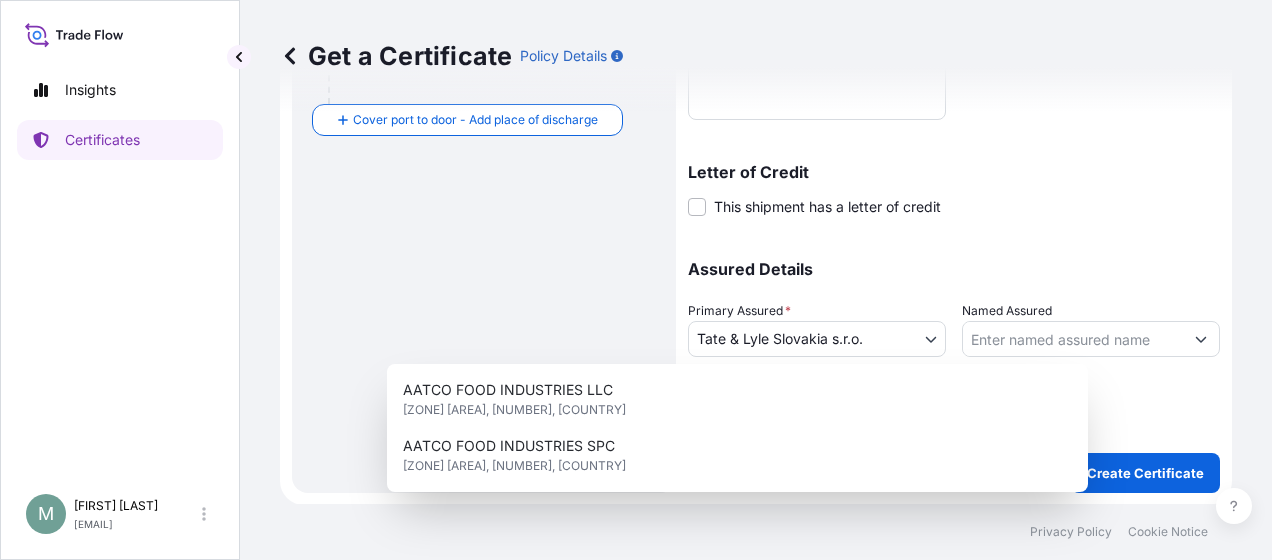 click on "Assured Details" at bounding box center (954, 269) 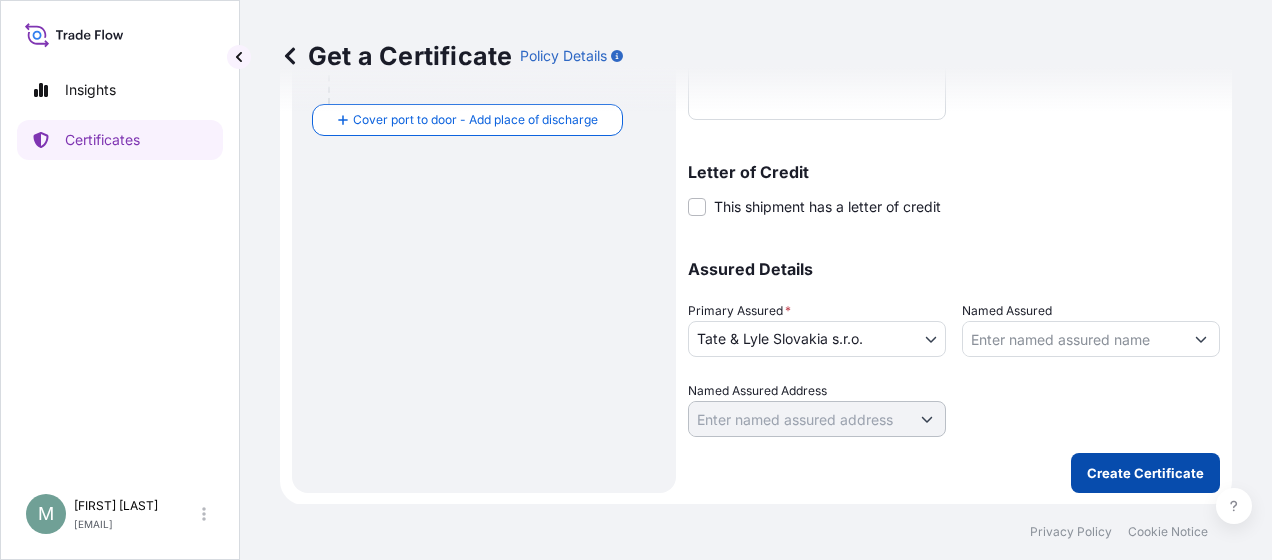 click on "Create Certificate" at bounding box center (1145, 473) 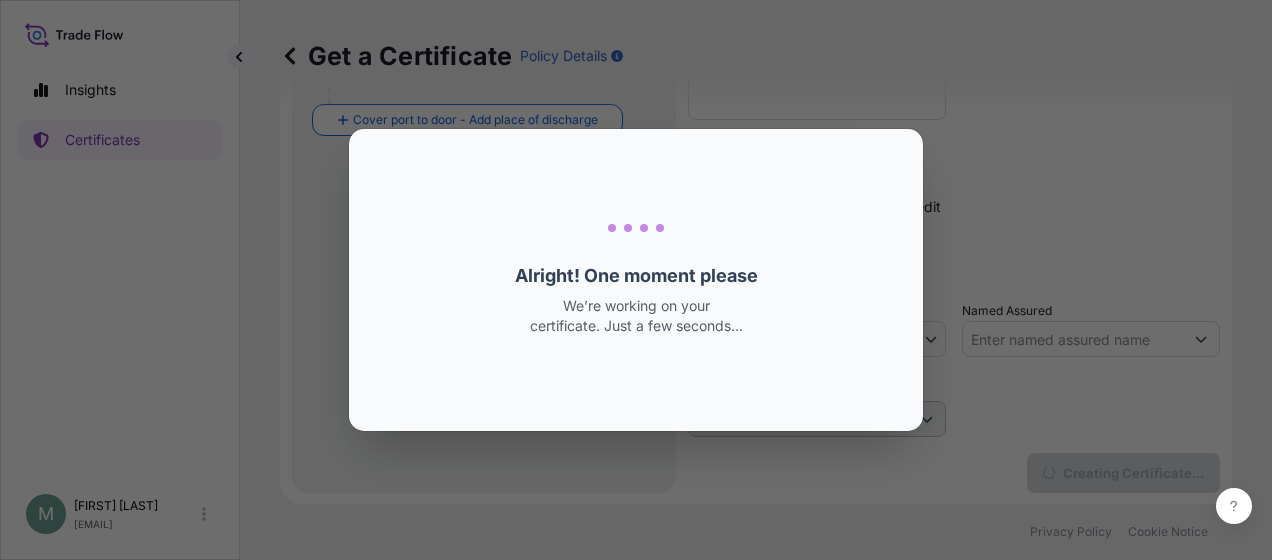scroll, scrollTop: 0, scrollLeft: 0, axis: both 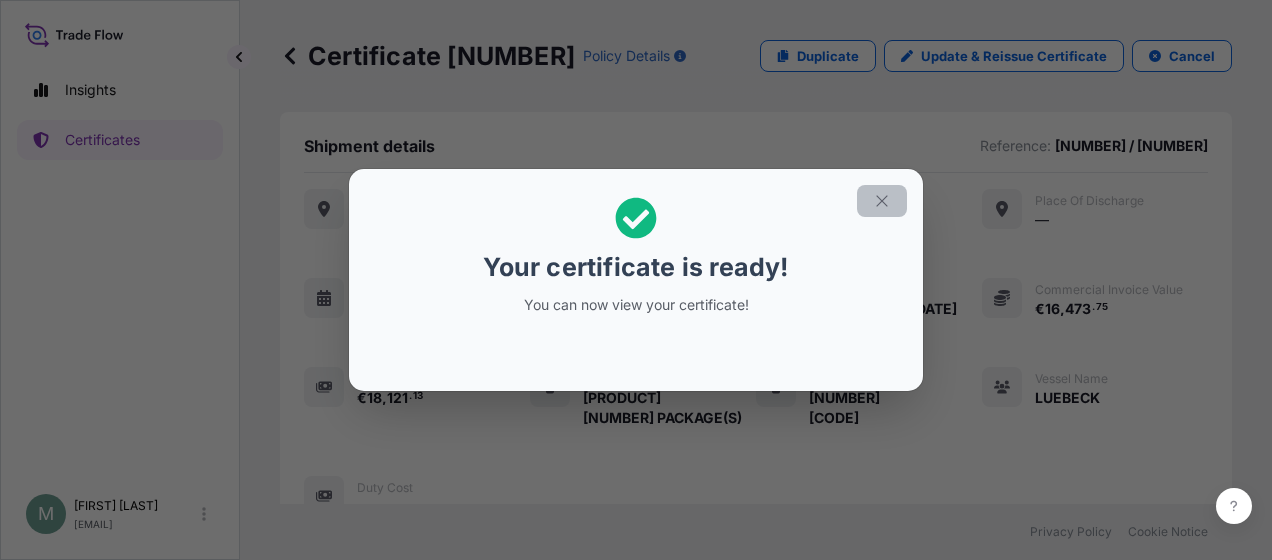 click 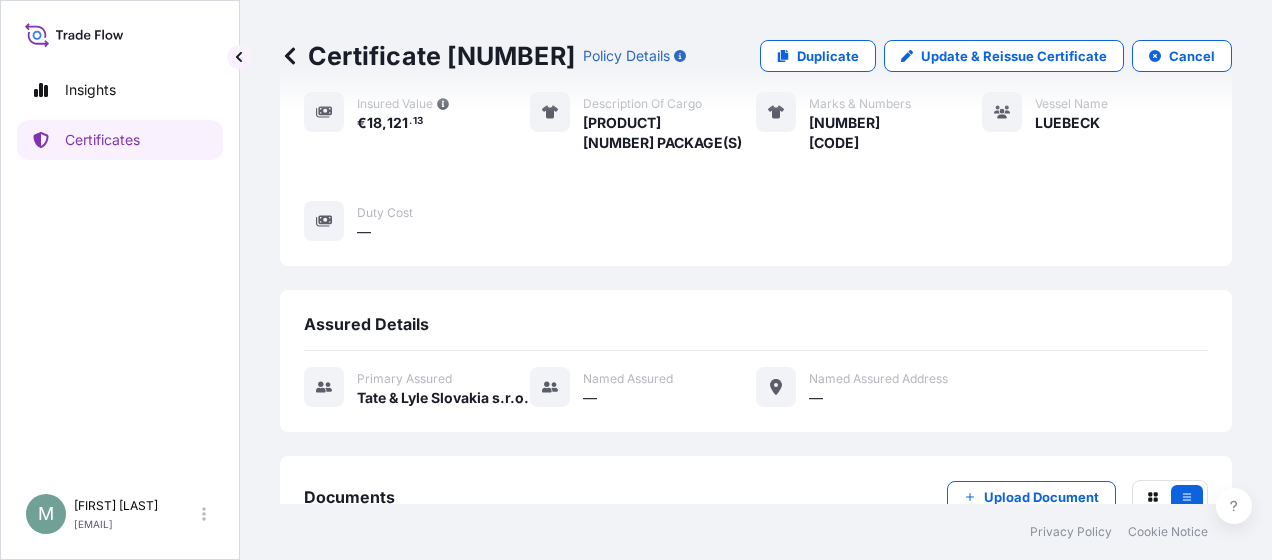 scroll, scrollTop: 323, scrollLeft: 0, axis: vertical 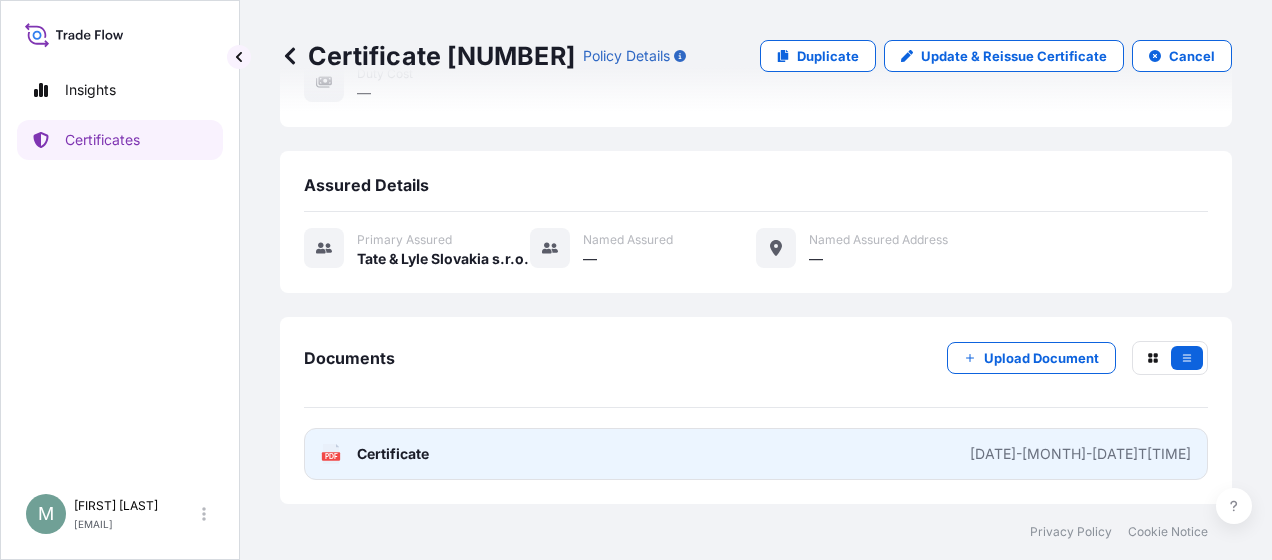 click on "PDF Certificate [DATE]-[MONTH]-[DATE]T[TIME]" at bounding box center (756, 454) 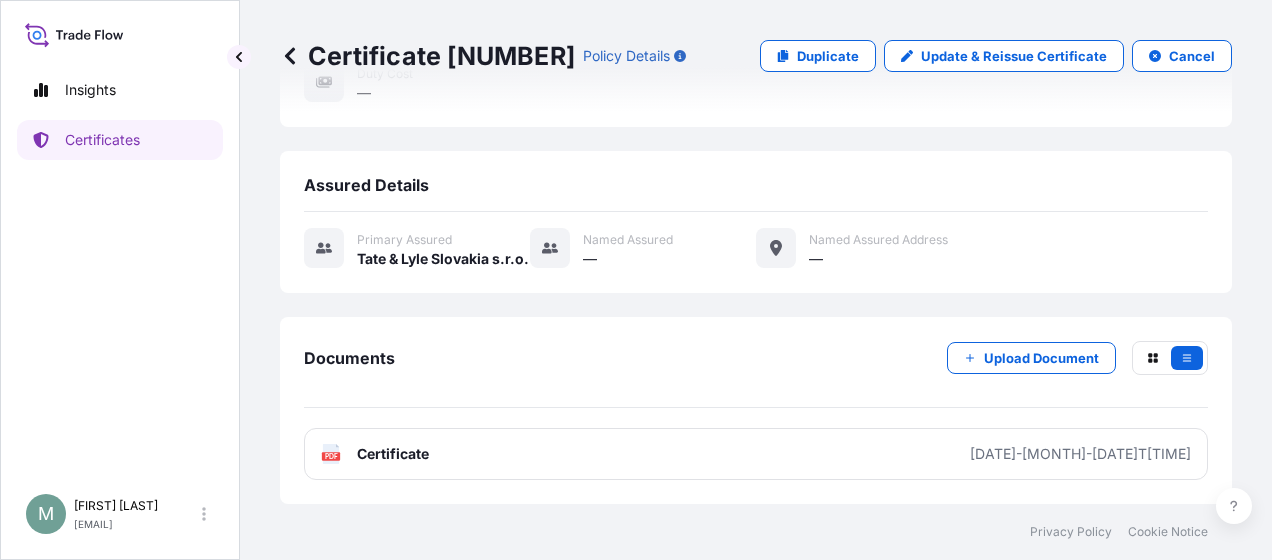 scroll, scrollTop: 430, scrollLeft: 0, axis: vertical 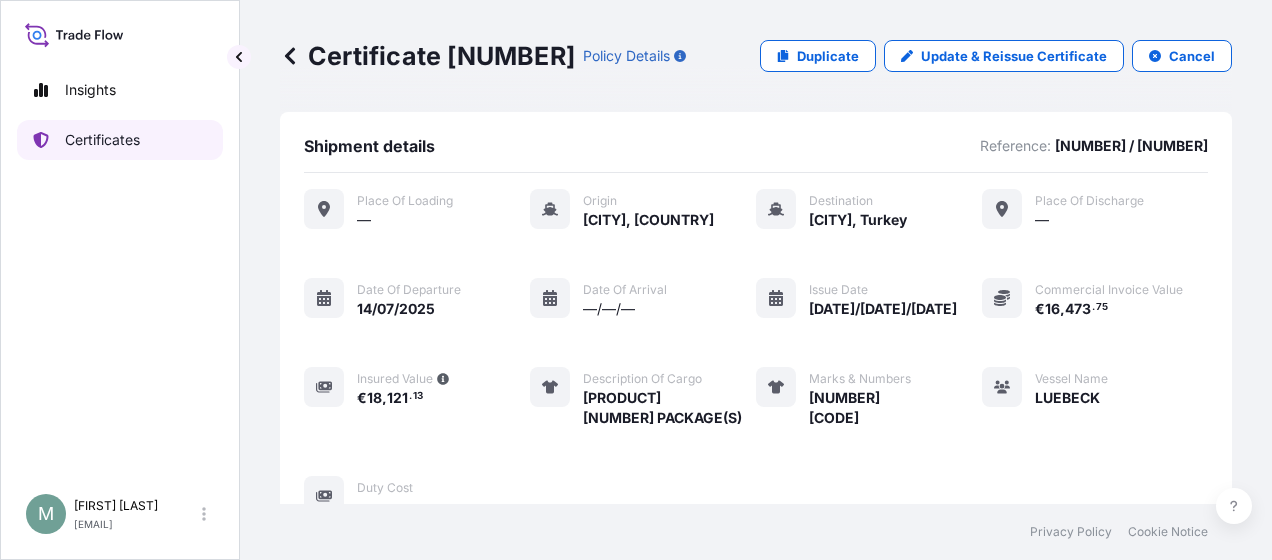 click on "Certificates" at bounding box center [120, 140] 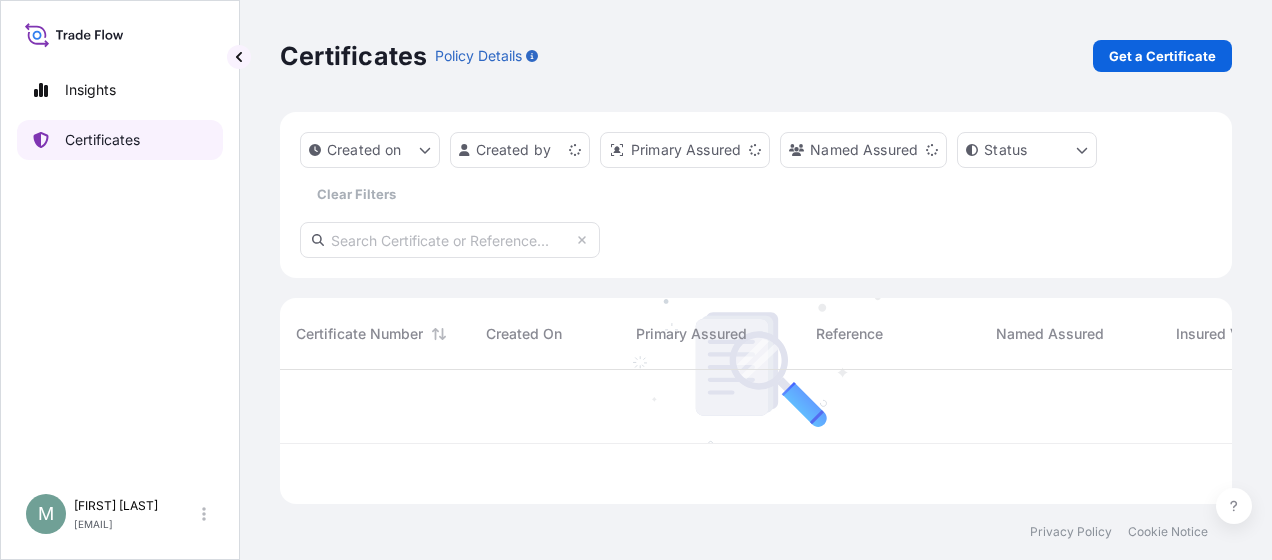 scroll, scrollTop: 16, scrollLeft: 16, axis: both 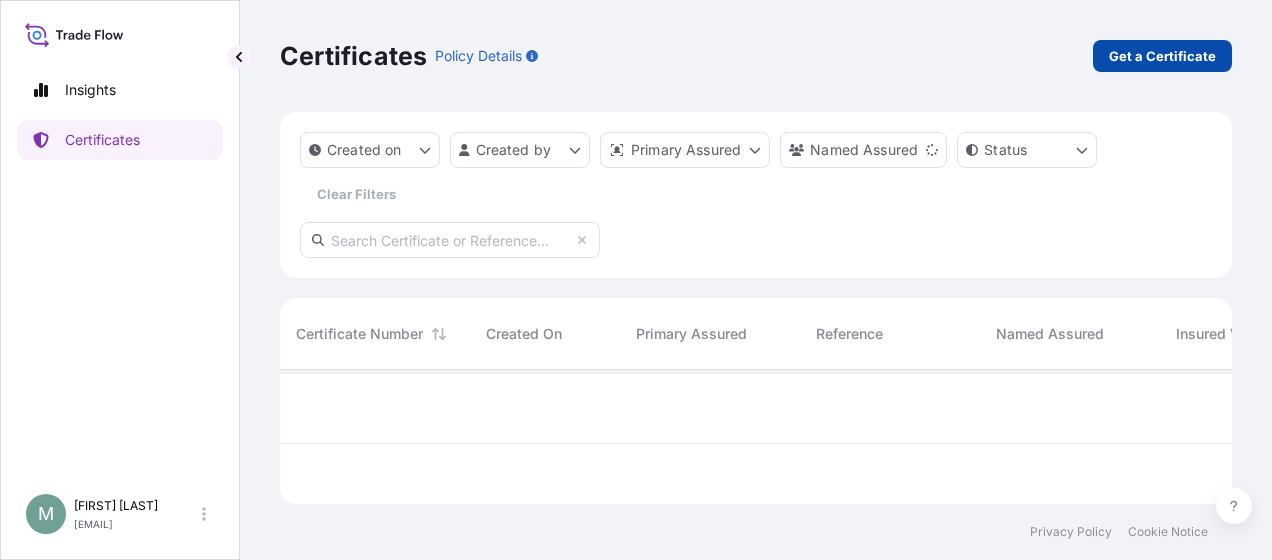 click on "Get a Certificate" at bounding box center [1162, 56] 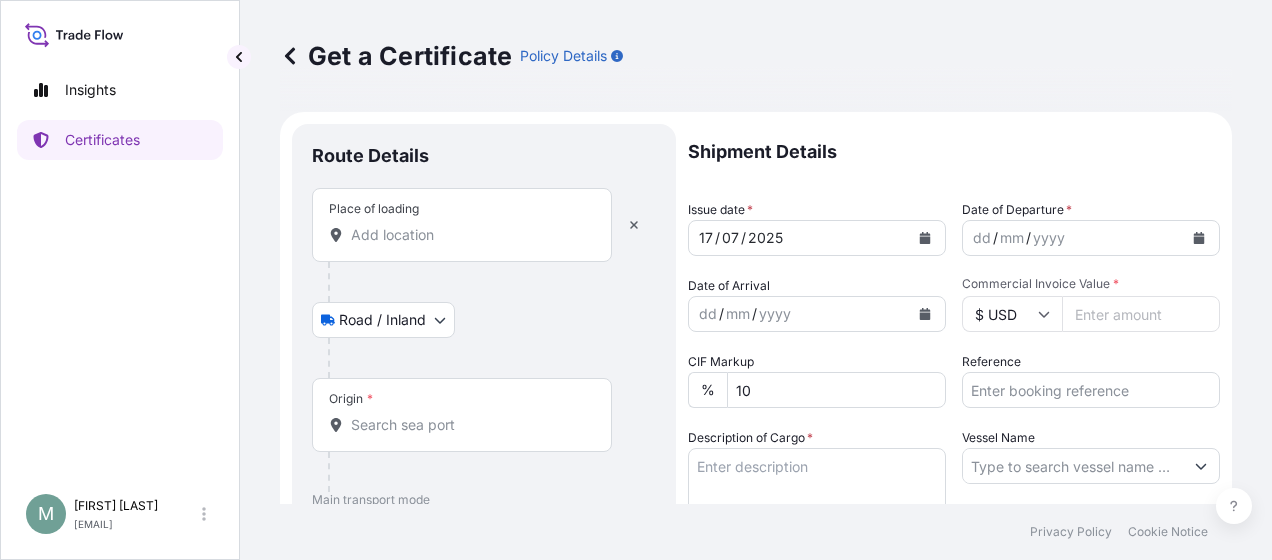 click on "Insights Certificates M [FIRST] [LAST] [EMAIL] Get a Certificate Policy Details Route Details Place of loading Road / Inland Road / Inland Origin * Main transport mode Sea Air Road Sea Destination * Cover port to door - Add place of discharge Road / Inland Road / Inland Place of Discharge Shipment Details Issue date * [DATE] / [DATE] / [DATE] Date of Departure * dd / mm / yyyy Date of Arrival dd / mm / yyyy Commodity Per Policy Packing Category Commercial Invoice Value * $ USD CIF Markup % 10 Reference Description of Cargo * Vessel Name Marks & Numbers Duty Cost $ USD Letter of Credit This shipment has a letter of credit Letter of credit * Letter of credit may not exceed 12000 characters Assured Details Primary Assured * Select a primary assured Tate & Lyle Slovakia s.r.o. Named Assured Named Assured Address Create Certificate Privacy Policy Cookie Notice 0 Selected Date: [DATE] [MONTH] [DATE]" at bounding box center [636, 280] 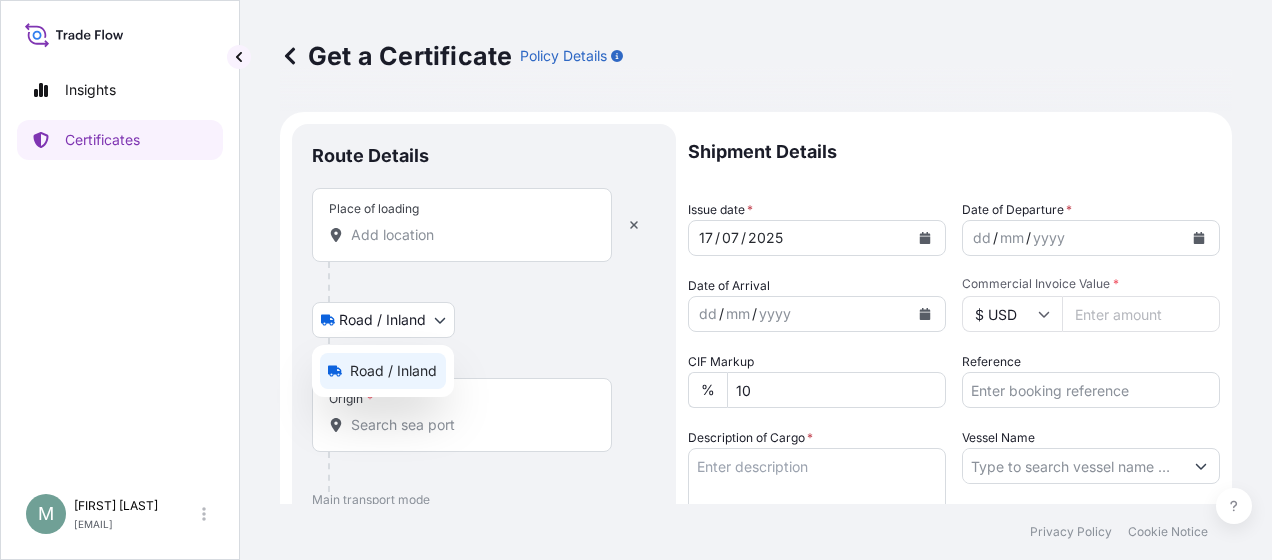 click on "Insights Certificates M [FIRST] [LAST] [EMAIL] Get a Certificate Policy Details Route Details Place of loading Road / Inland Road / Inland Origin * Main transport mode Sea Air Road Sea Destination * Cover port to door - Add place of discharge Road / Inland Road / Inland Place of Discharge Shipment Details Issue date * [DATE] / [DATE] / [DATE] Date of Departure * dd / mm / yyyy Date of Arrival dd / mm / yyyy Commodity Per Policy Packing Category Commercial Invoice Value * $ USD CIF Markup % 10 Reference Description of Cargo * Vessel Name Marks & Numbers Duty Cost $ USD Letter of Credit This shipment has a letter of credit Letter of credit * Letter of credit may not exceed 12000 characters Assured Details Primary Assured * Select a primary assured Tate & Lyle Slovakia s.r.o. Named Assured Named Assured Address Create Certificate Privacy Policy Cookie Notice 0 Selected Date: [DATE] [MONTH] [DATE] Road / Inland" at bounding box center (636, 280) 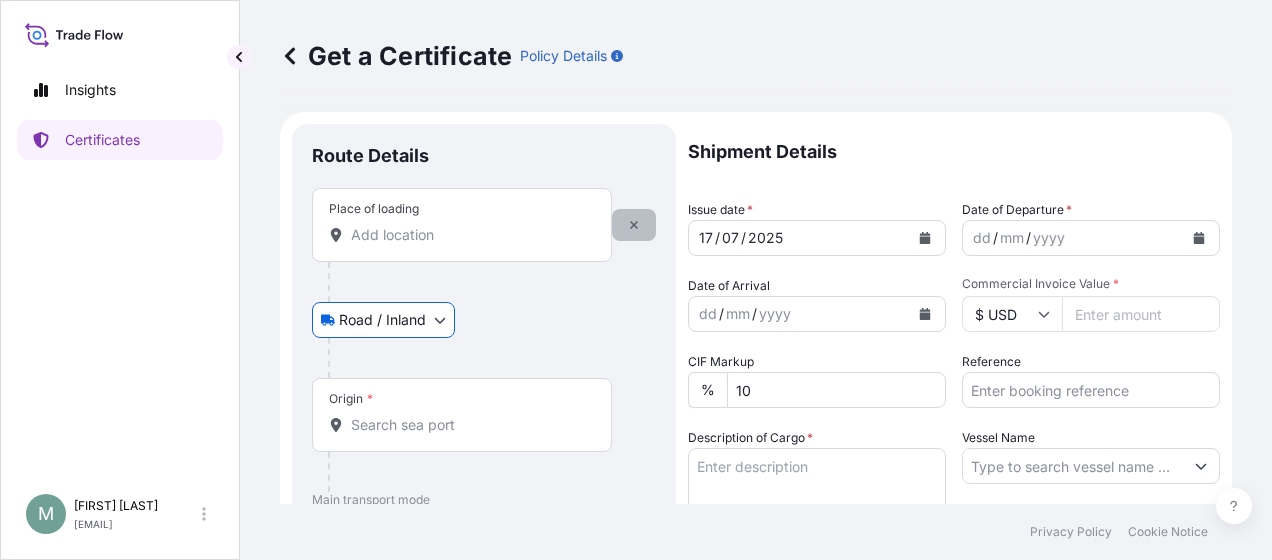 click 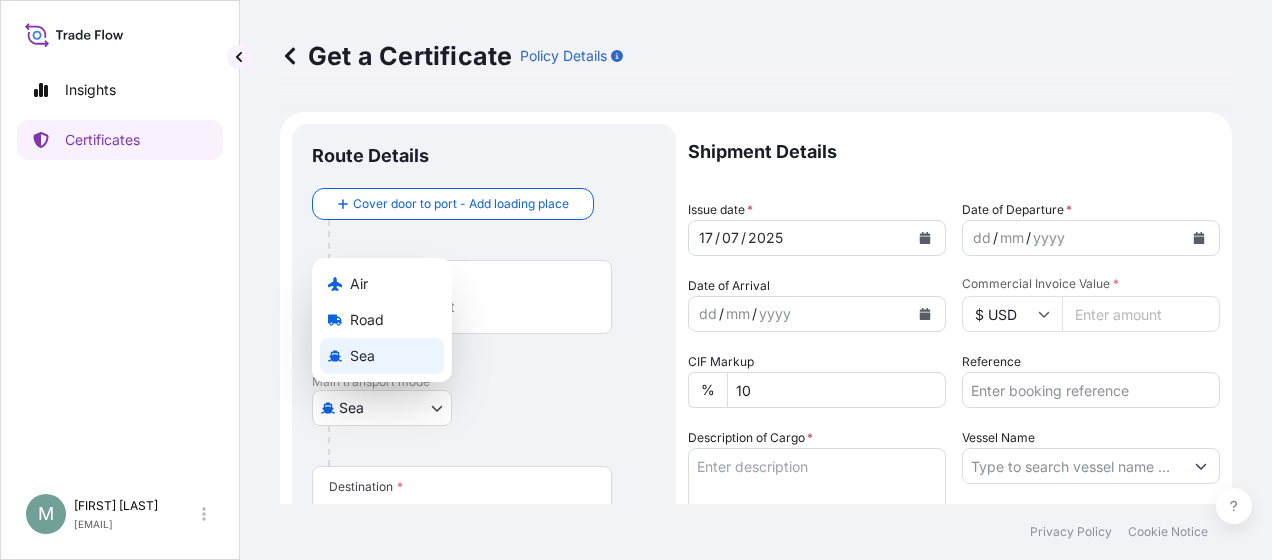 click on "Insights Certificates M [FIRST] [LAST] [EMAIL] Get a Certificate Policy Details Route Details Cover door to port - Add loading place Place of loading Road / Inland Road / Inland Origin * Main transport mode Sea Air Road Sea Destination * Cover port to door - Add place of discharge Road / Inland Road / Inland Place of Discharge Shipment Details Issue date * [DATE] / [DATE] / [DATE] Date of Departure * dd / mm / yyyy Date of Arrival dd / mm / yyyy Commodity Per Policy Packing Category Commercial Invoice Value * $ USD CIF Markup % 10 Reference Description of Cargo * Vessel Name Marks & Numbers Duty Cost $ USD Letter of Credit This shipment has a letter of credit Letter of credit * Letter of credit may not exceed 12000 characters Assured Details Primary Assured * Select a primary assured Tate & Lyle Slovakia s.r.o. Named Assured Named Assured Address Create Certificate Privacy Policy Cookie Notice 0 Selected Date: [DATE] [MONTH] [DATE] Air Road Sea" at bounding box center (636, 280) 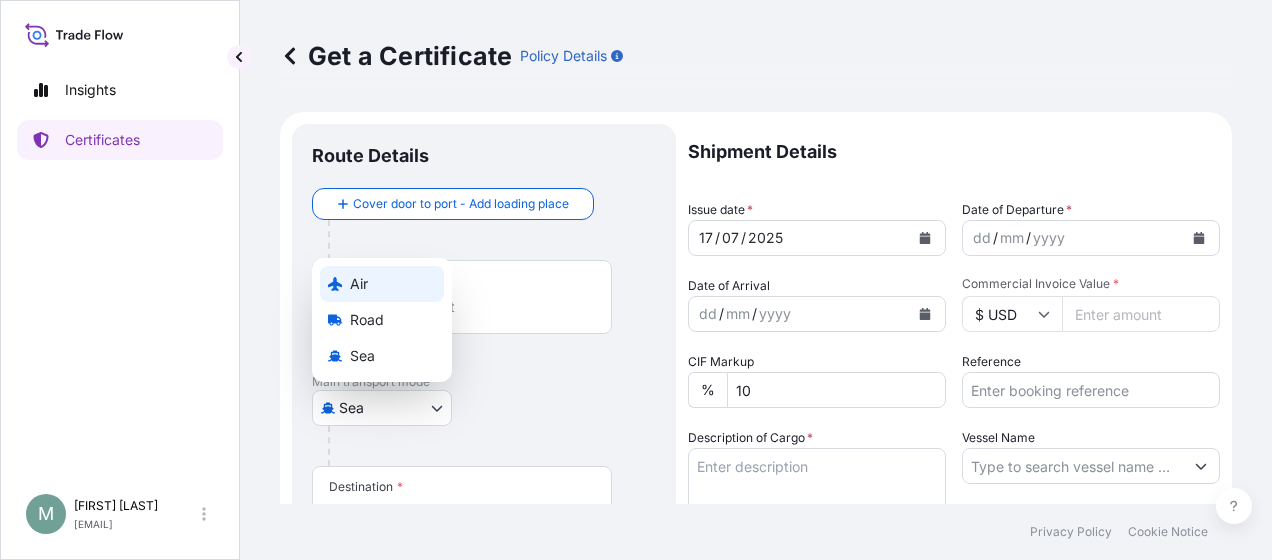 click on "Air" at bounding box center (382, 284) 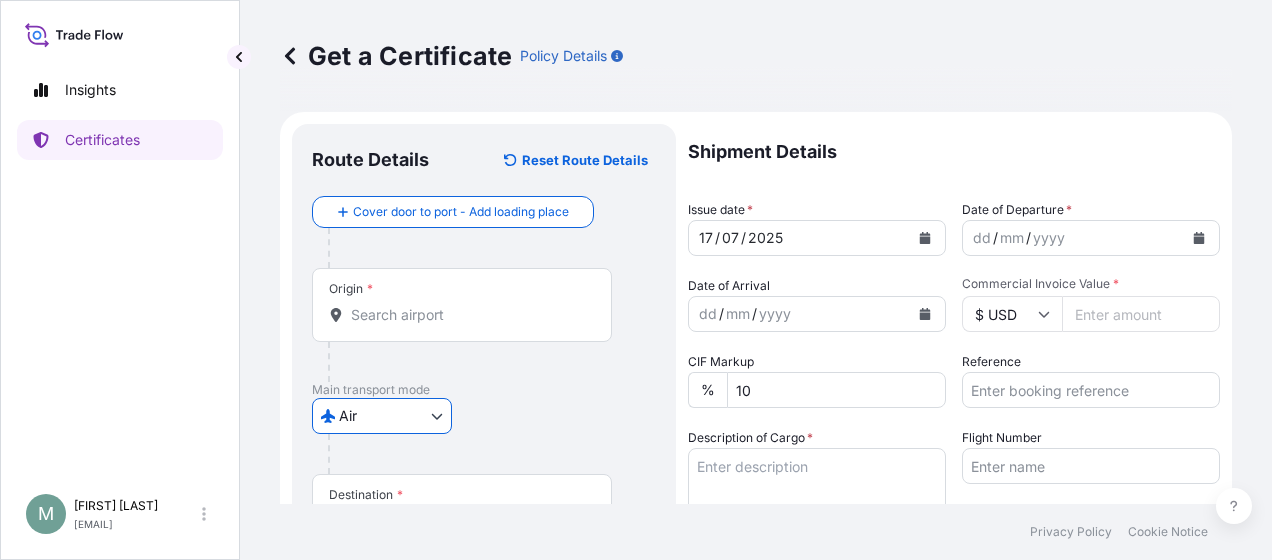 type 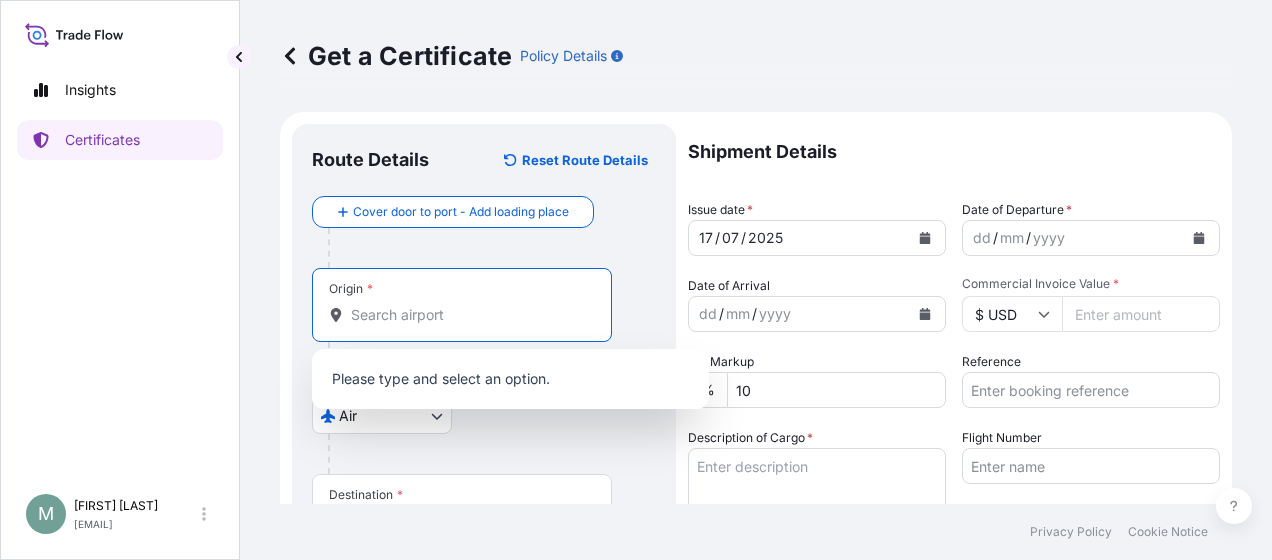 paste on "[CITY]" 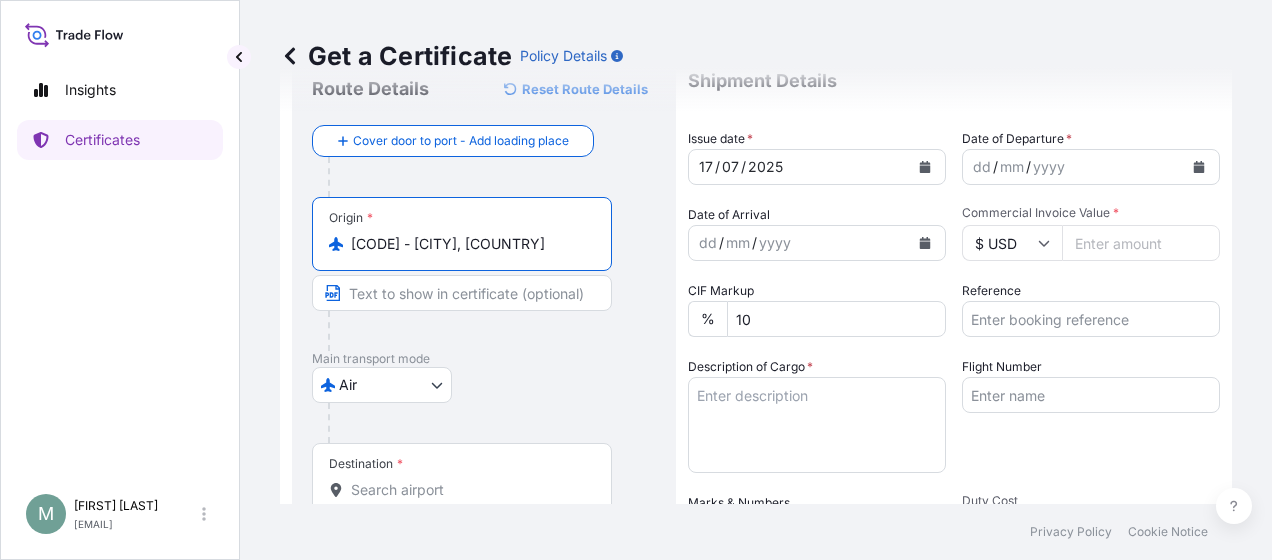 scroll, scrollTop: 100, scrollLeft: 0, axis: vertical 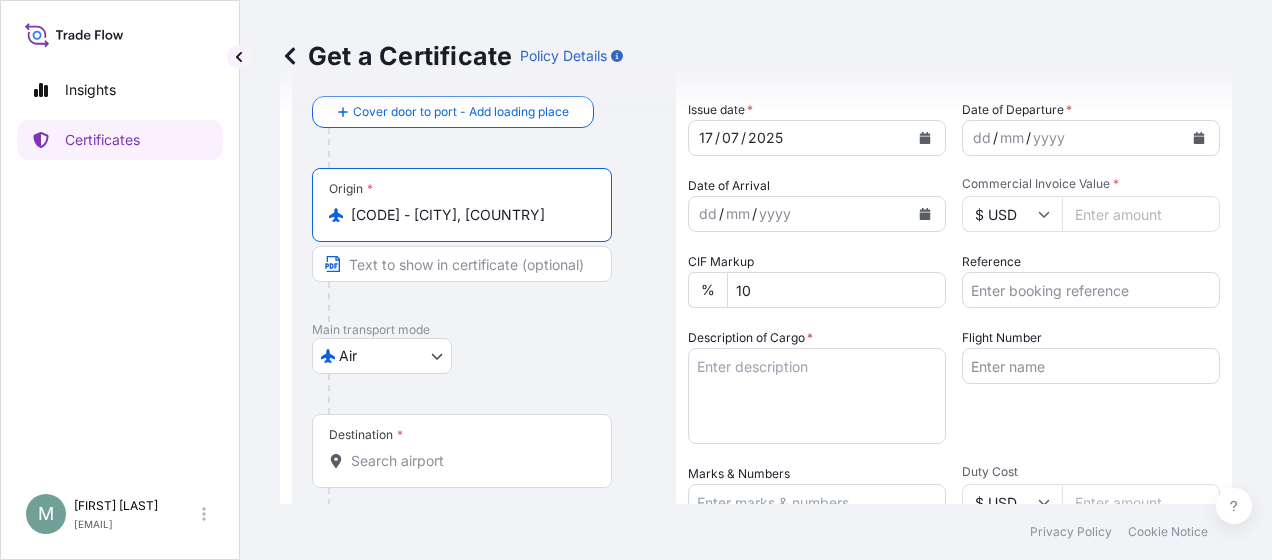 type on "[CODE] - [CITY], [COUNTRY]" 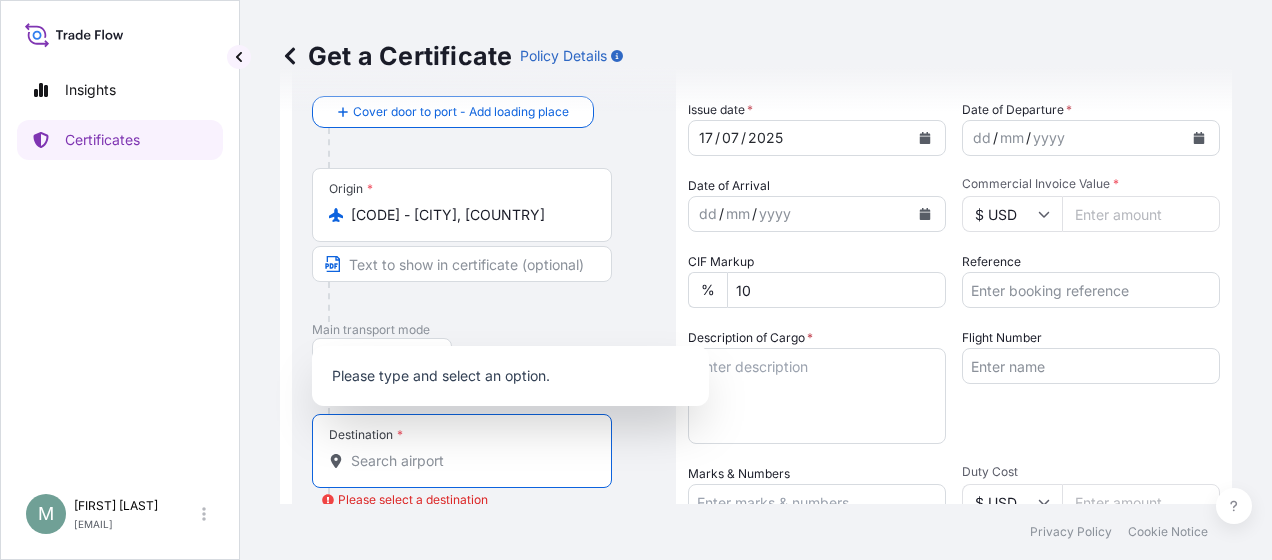 paste on "MELBOURNE" 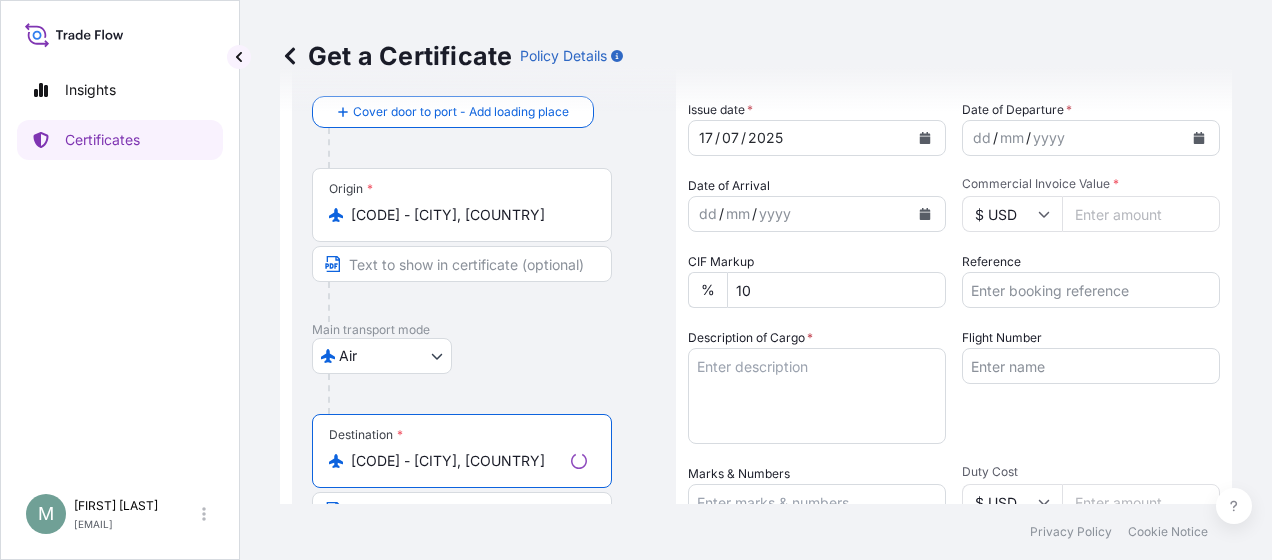 type on "[CODE] - [CITY], [COUNTRY]" 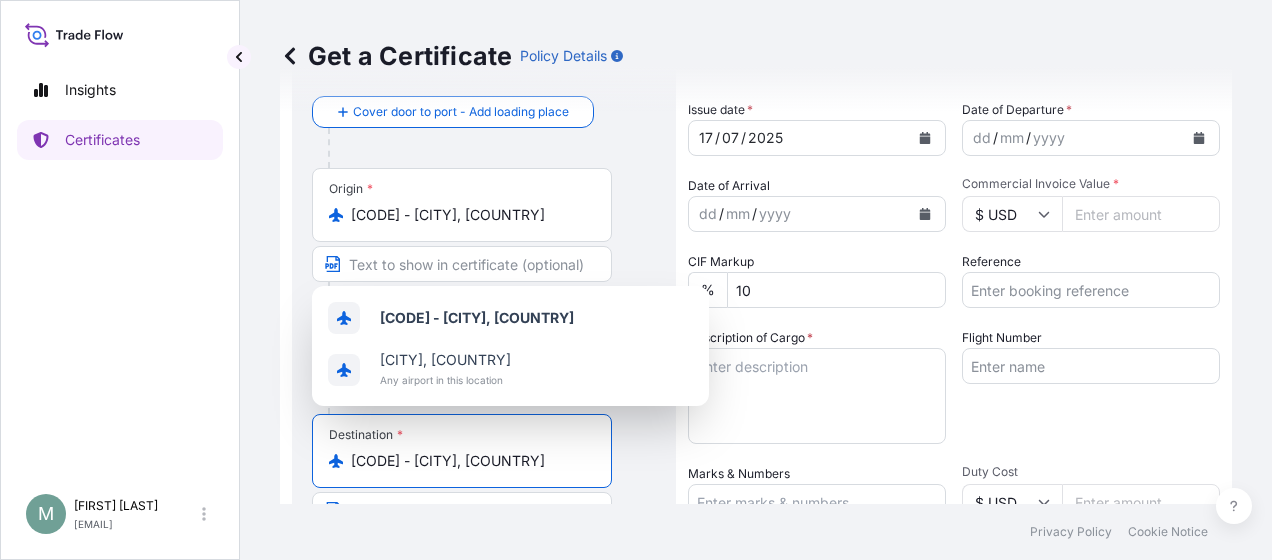 click 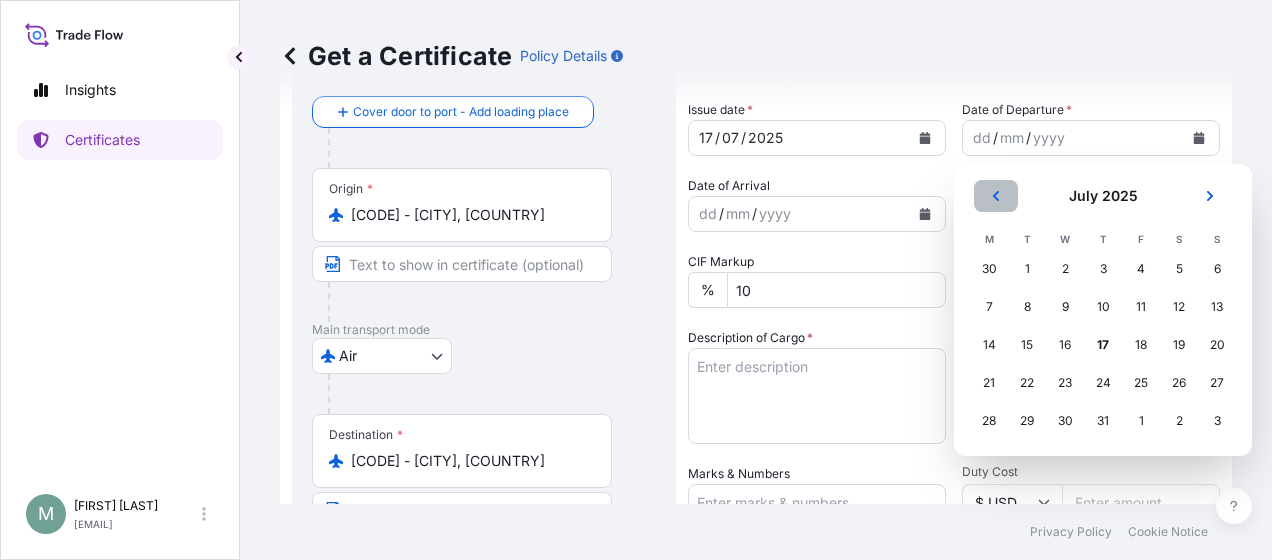 click 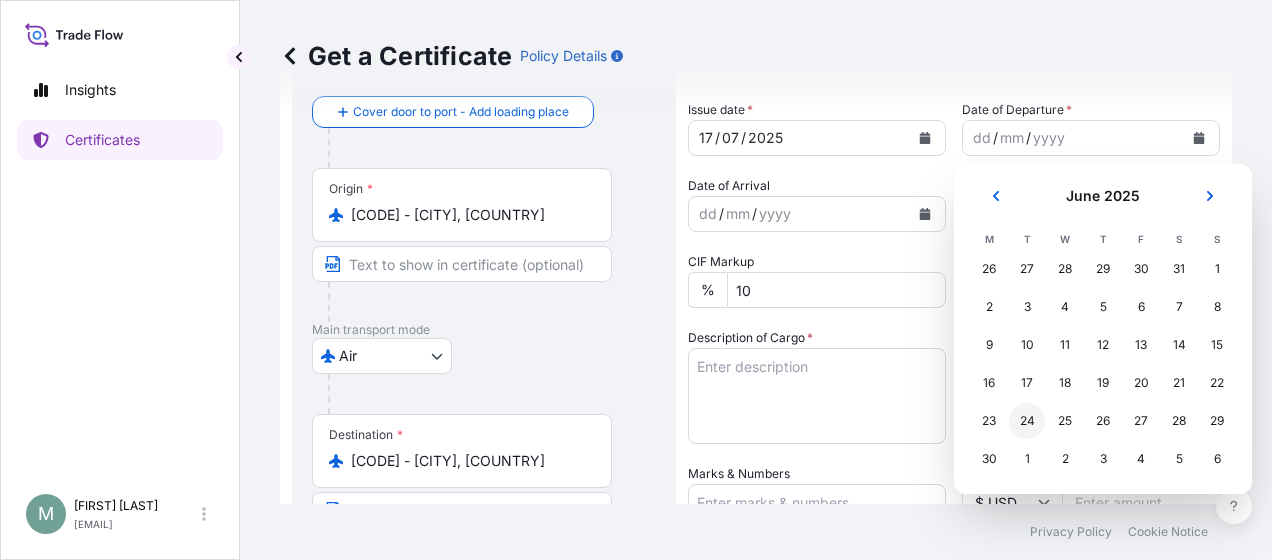 click on "24" at bounding box center (1027, 421) 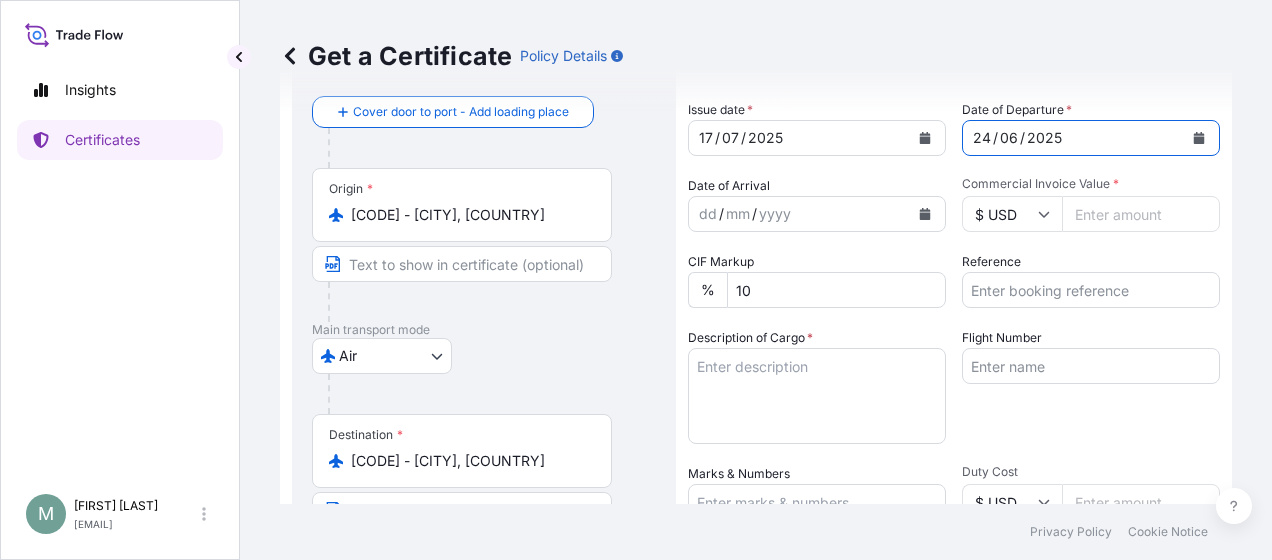 type 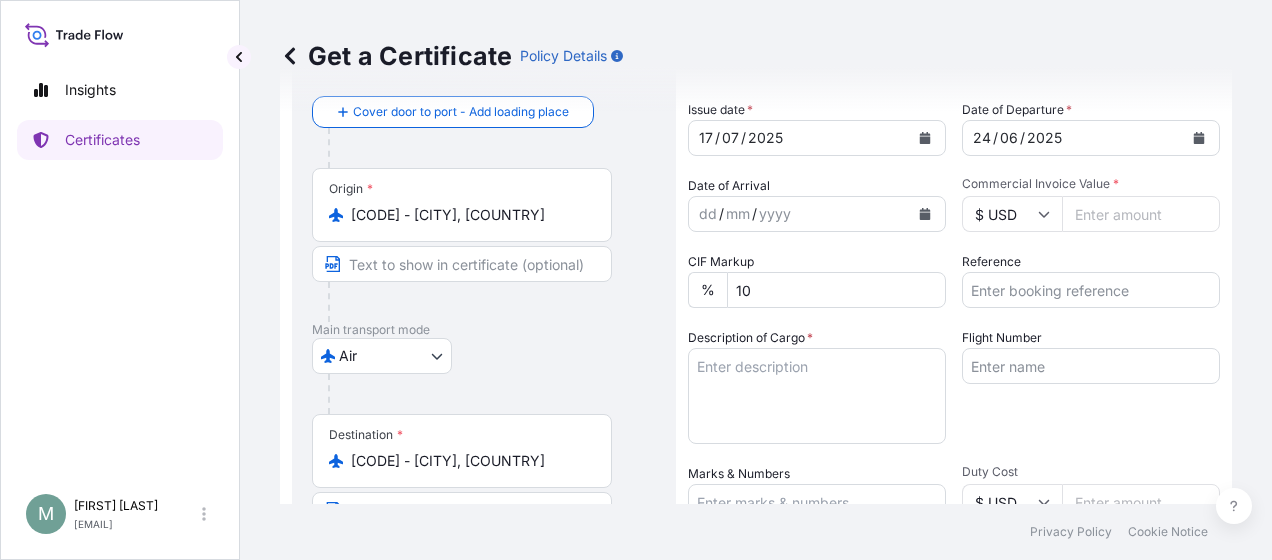 click on "Commercial Invoice Value    *" at bounding box center (1141, 214) 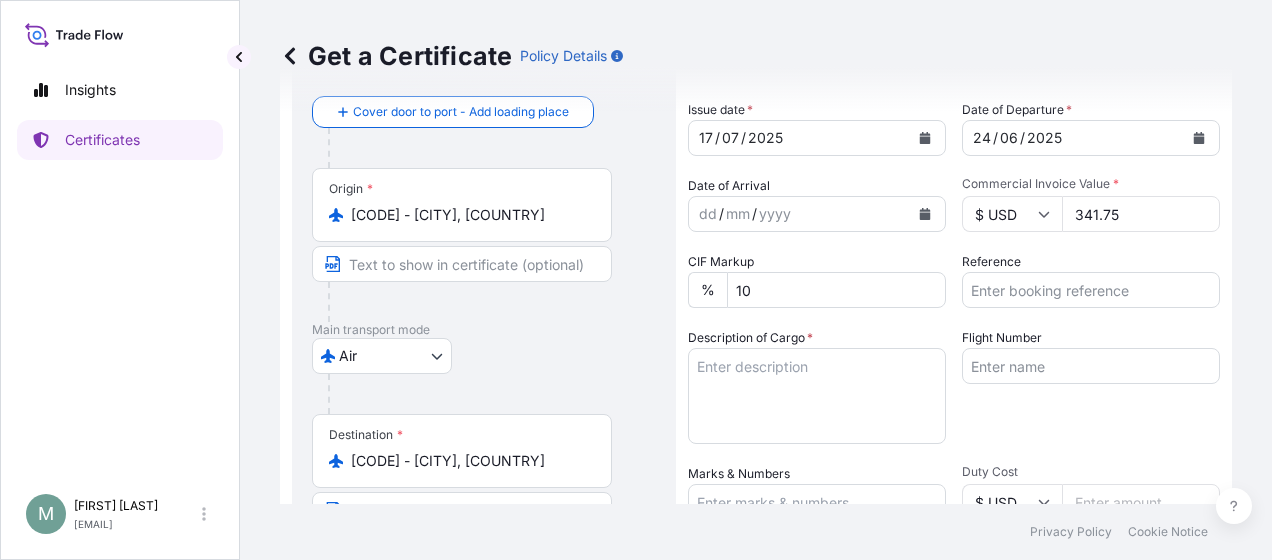 type on "341.75" 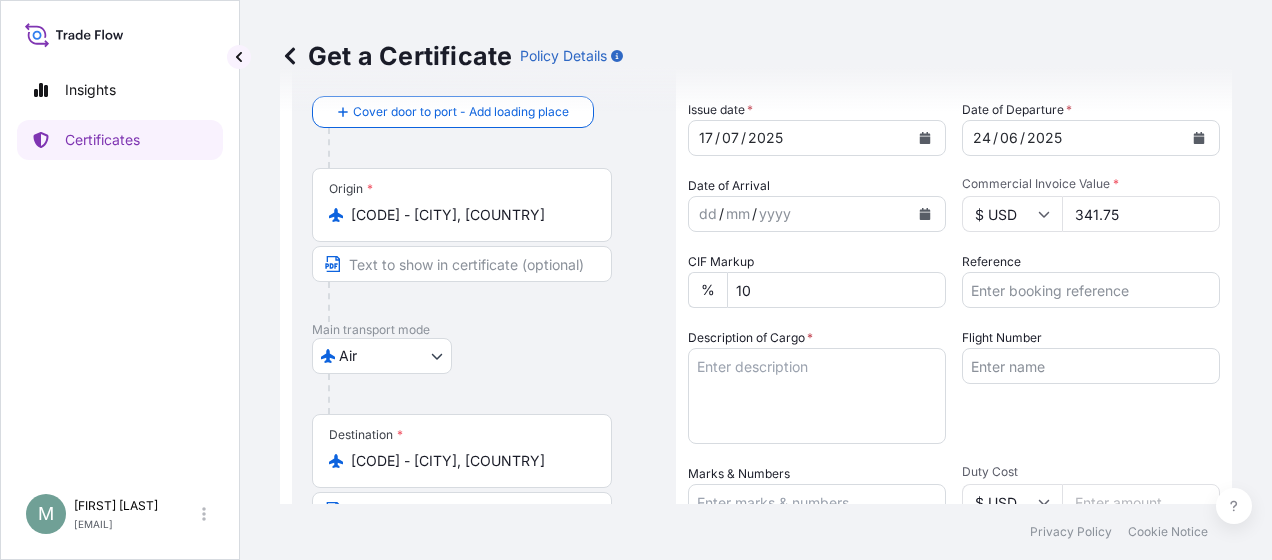 click on "$ USD" at bounding box center [1012, 214] 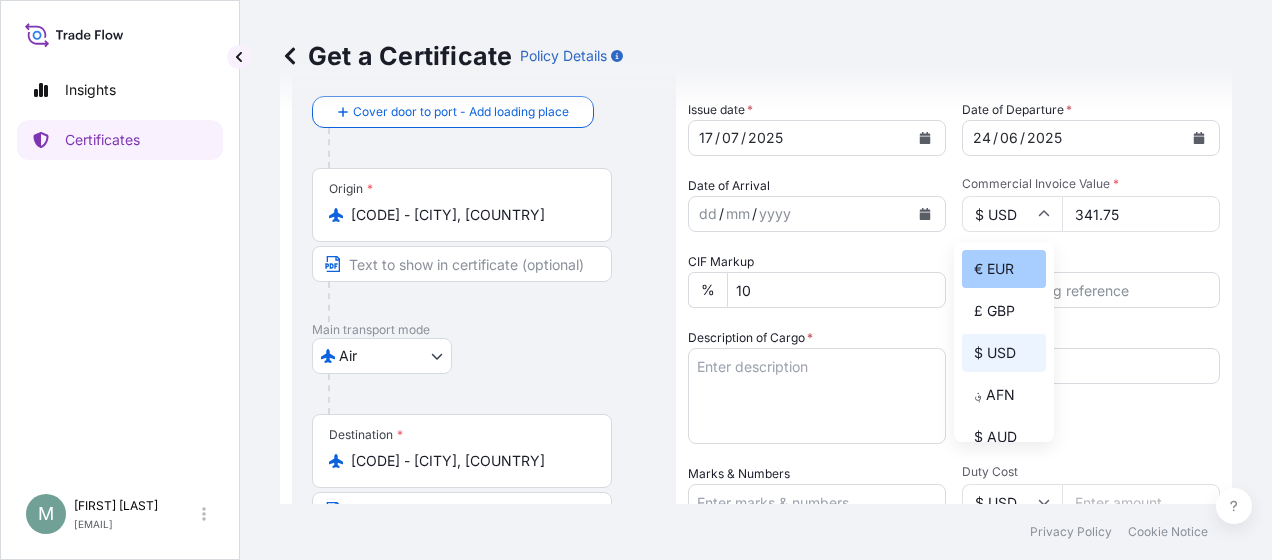 click on "€ EUR" at bounding box center [1004, 269] 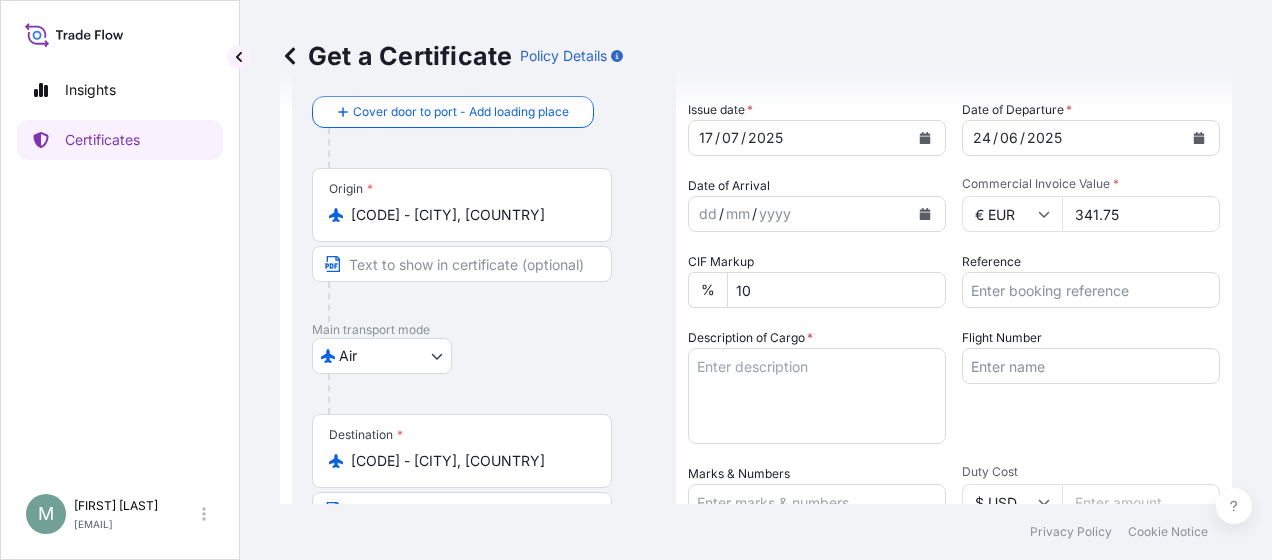 click on "Reference" at bounding box center (1091, 290) 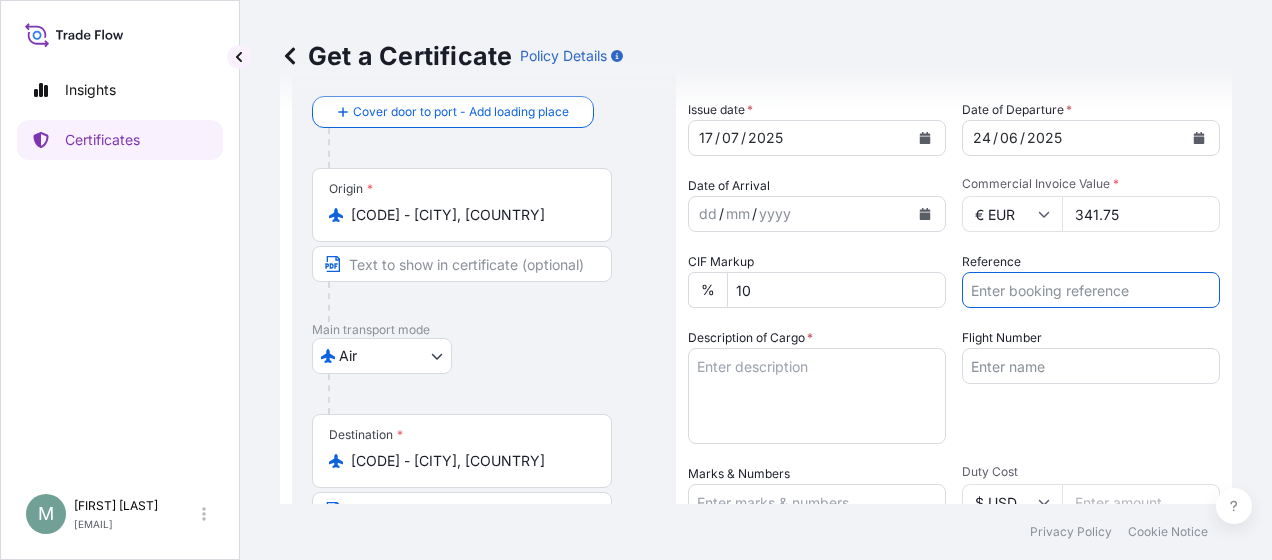 paste on "[NUMBER]" 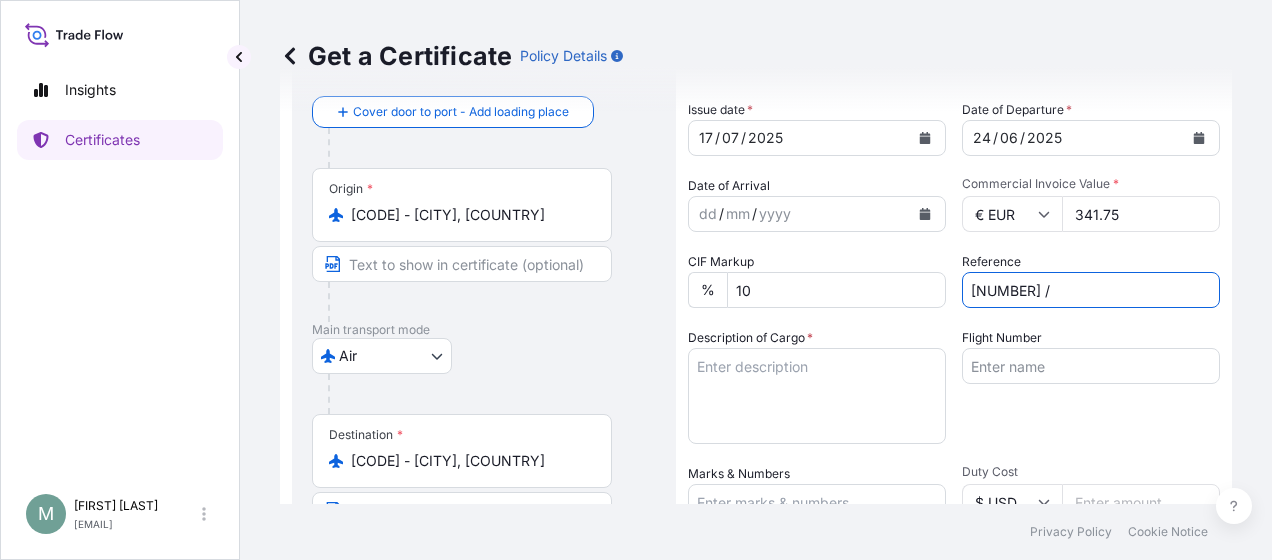 paste on "[NUMBER]" 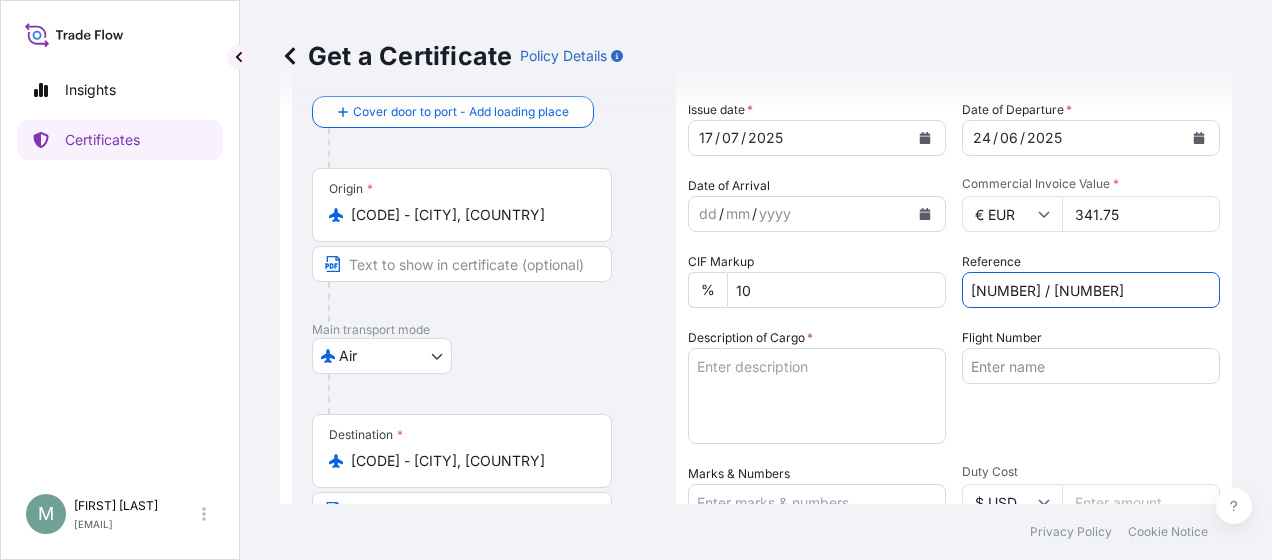type on "[NUMBER] / [NUMBER]" 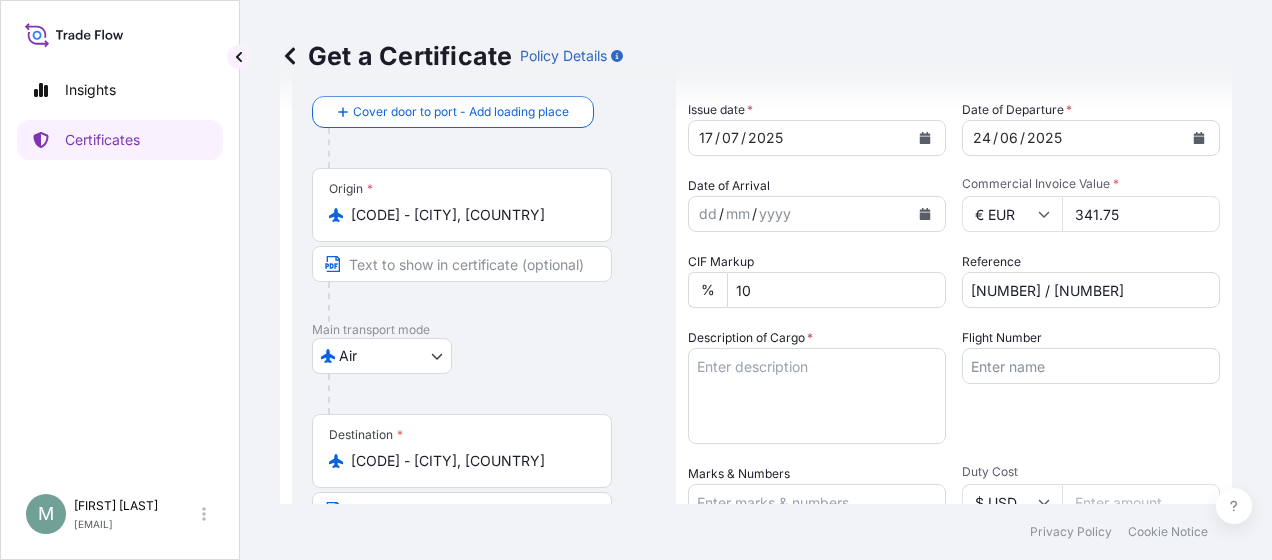 click on "Flight Number" at bounding box center (1091, 366) 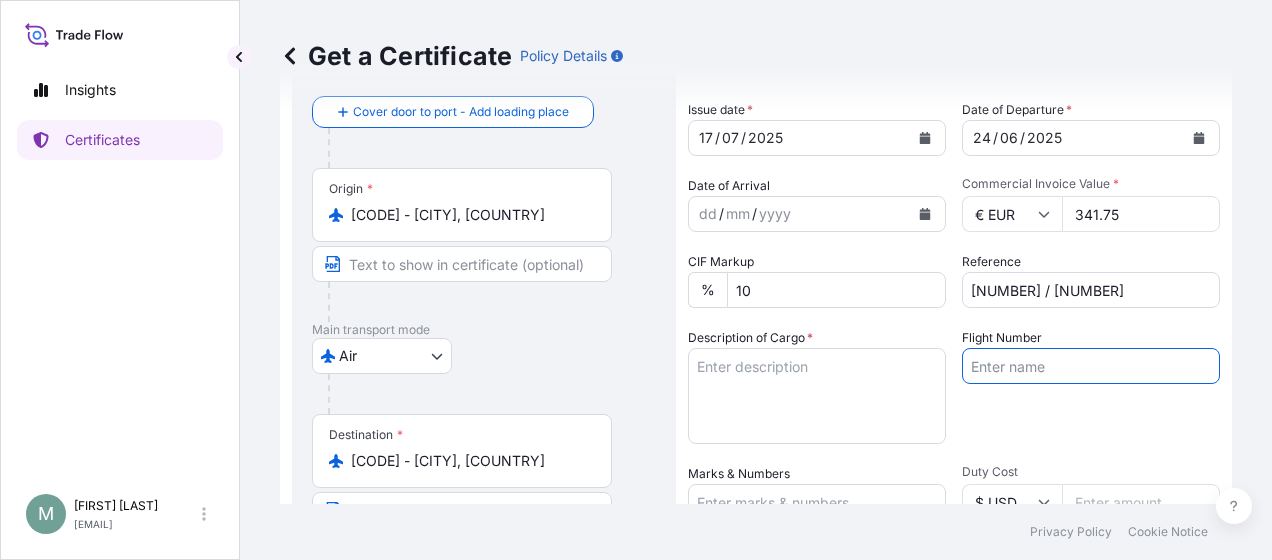 paste on "[CODE] / [NUMBER] / [CODE]" 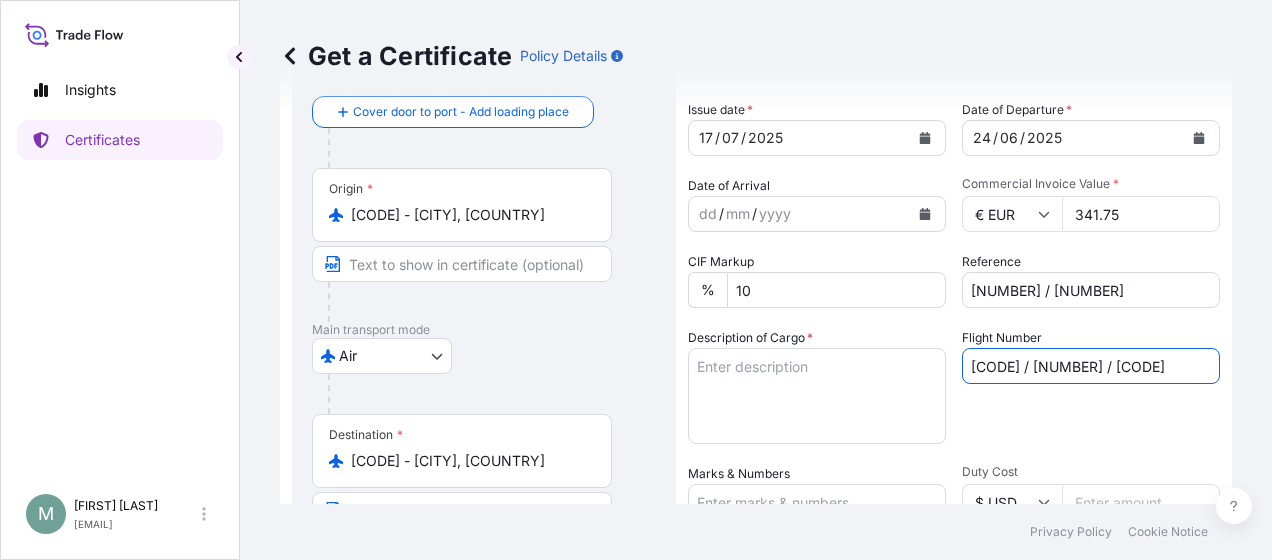 type on "[CODE] / [NUMBER] / [CODE]" 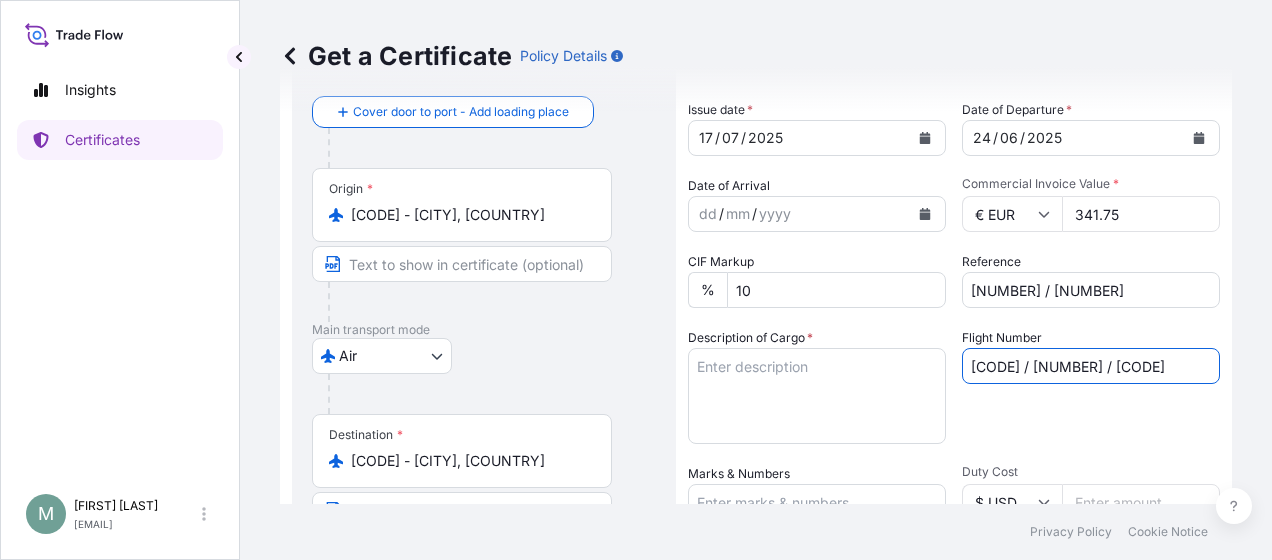 type 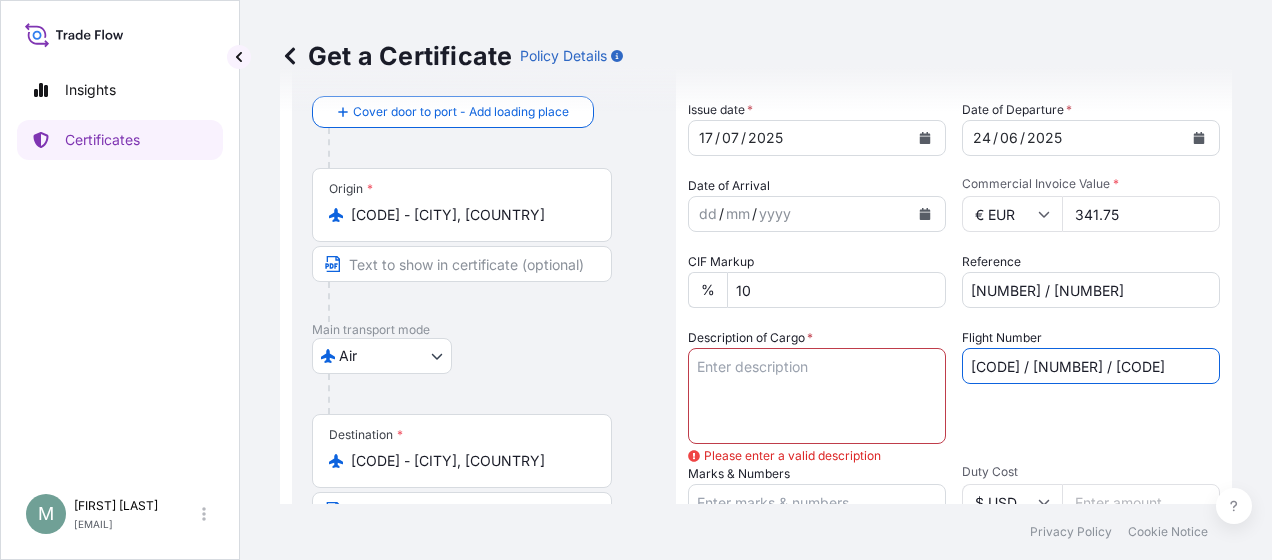 click on "[CODE] / [NUMBER] / [CODE]" at bounding box center (1091, 366) 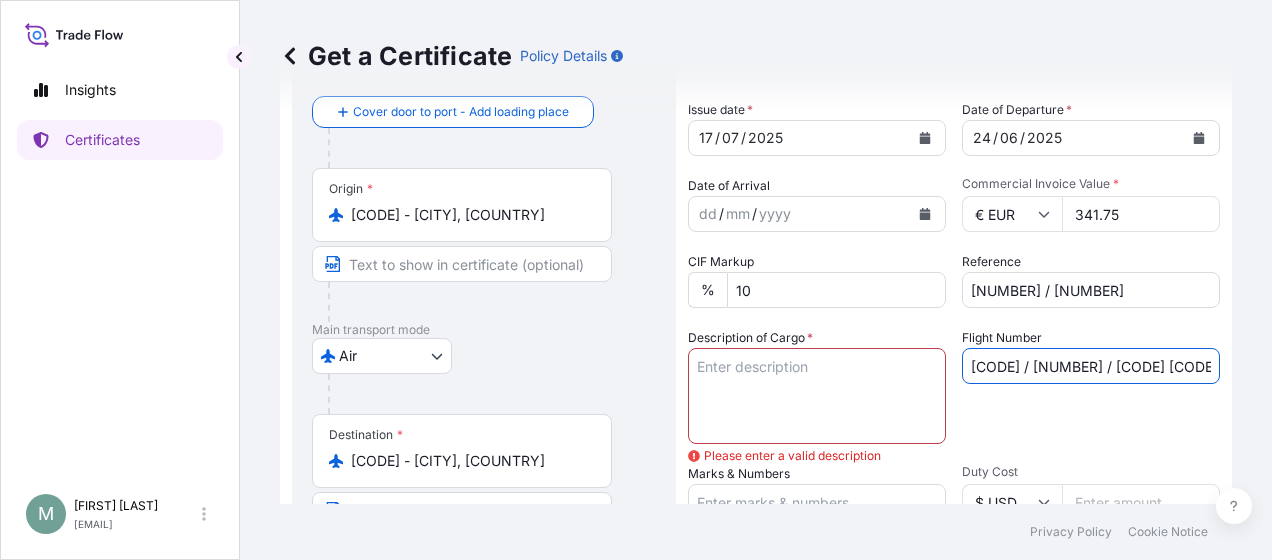 scroll, scrollTop: 0, scrollLeft: 23, axis: horizontal 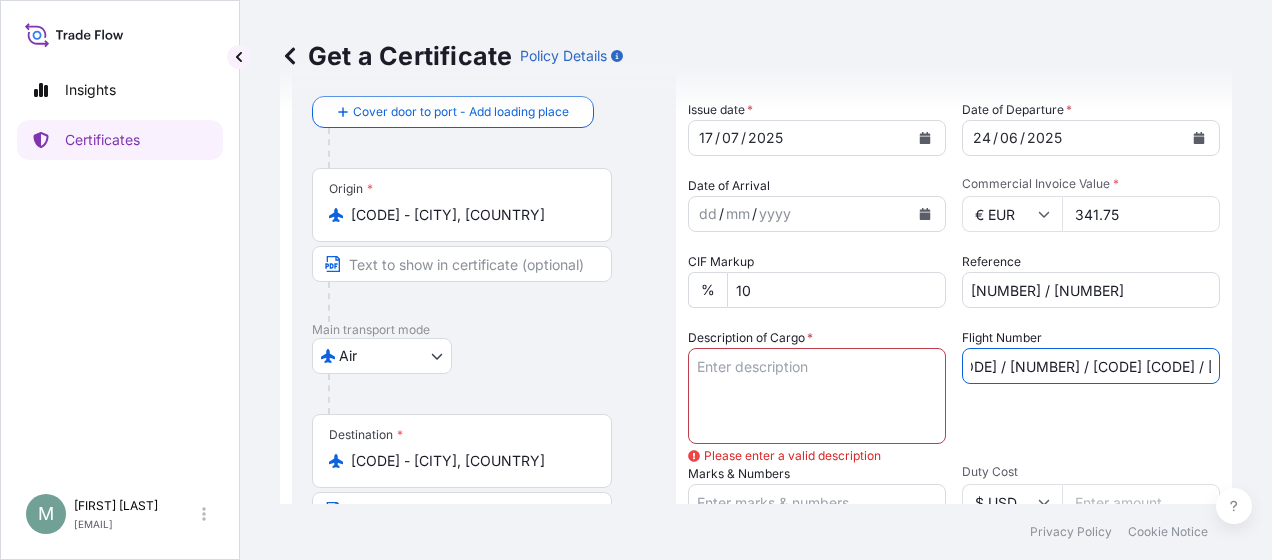 type on "[CODE] / [NUMBER] / [CODE] [CODE] / [NUMBER] / [CODE]" 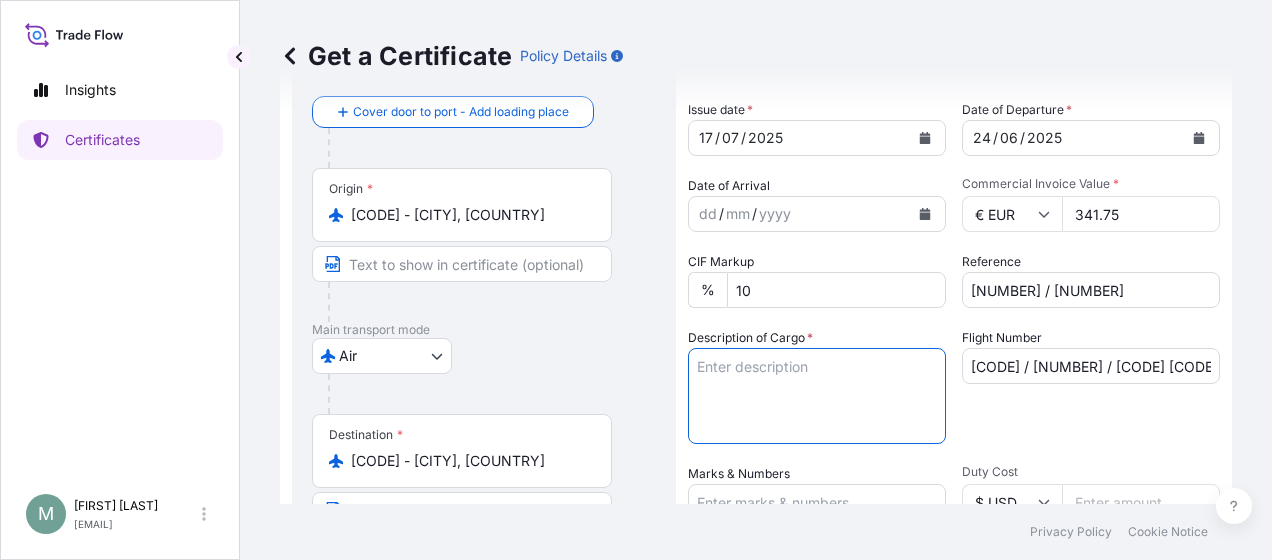 paste on "MALTOSWEET 300" 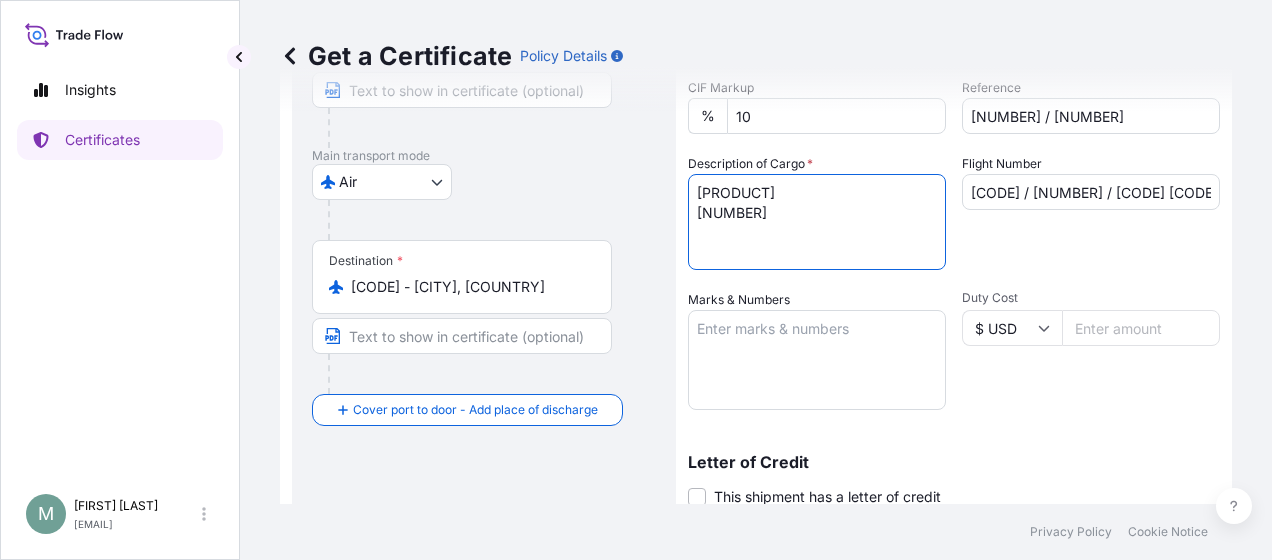 scroll, scrollTop: 311, scrollLeft: 0, axis: vertical 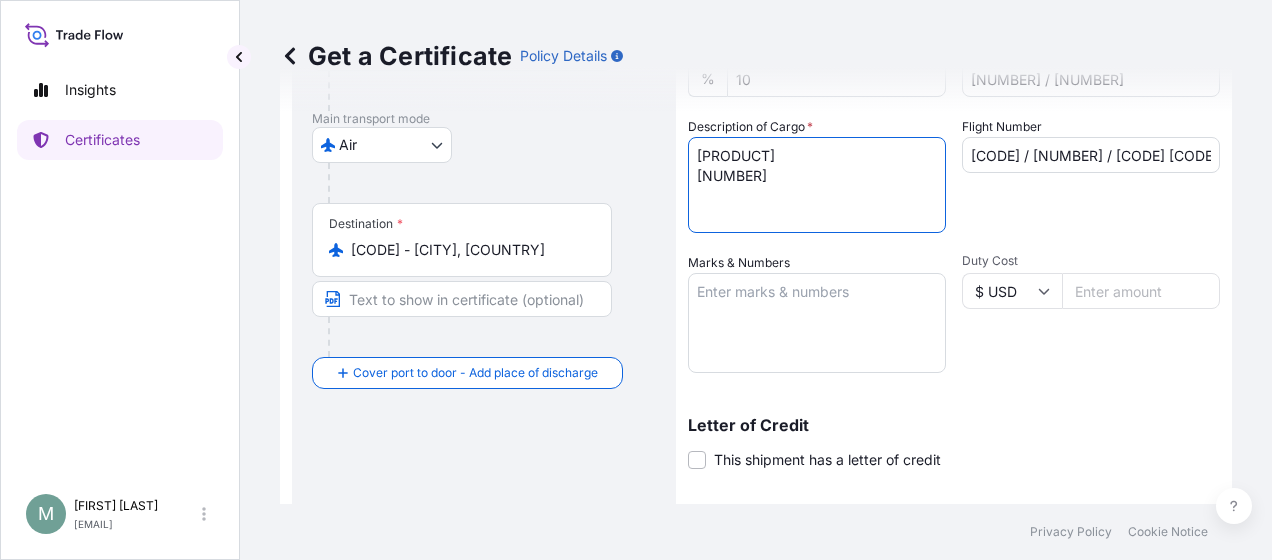 type on "[PRODUCT]
[NUMBER]" 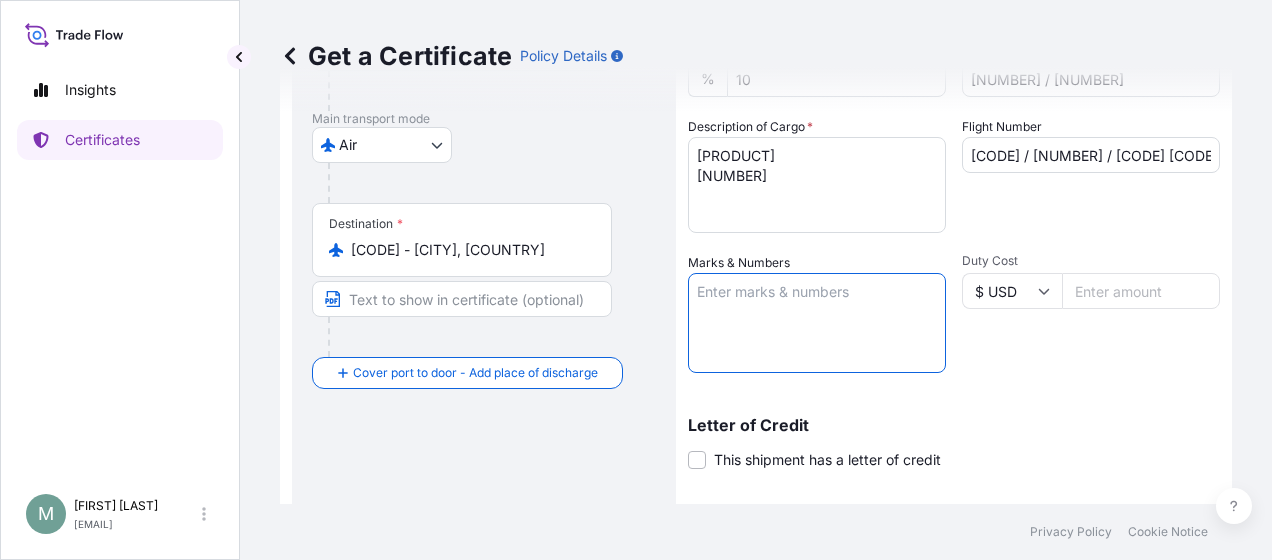 click on "Marks & Numbers" at bounding box center (817, 323) 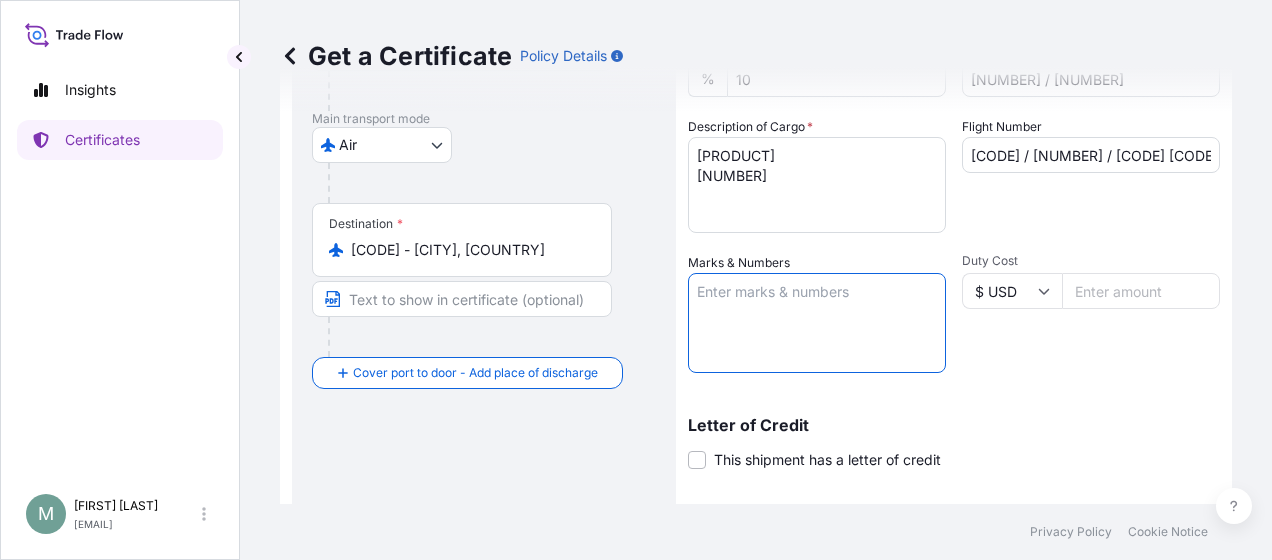 paste on "[NUMBER]" 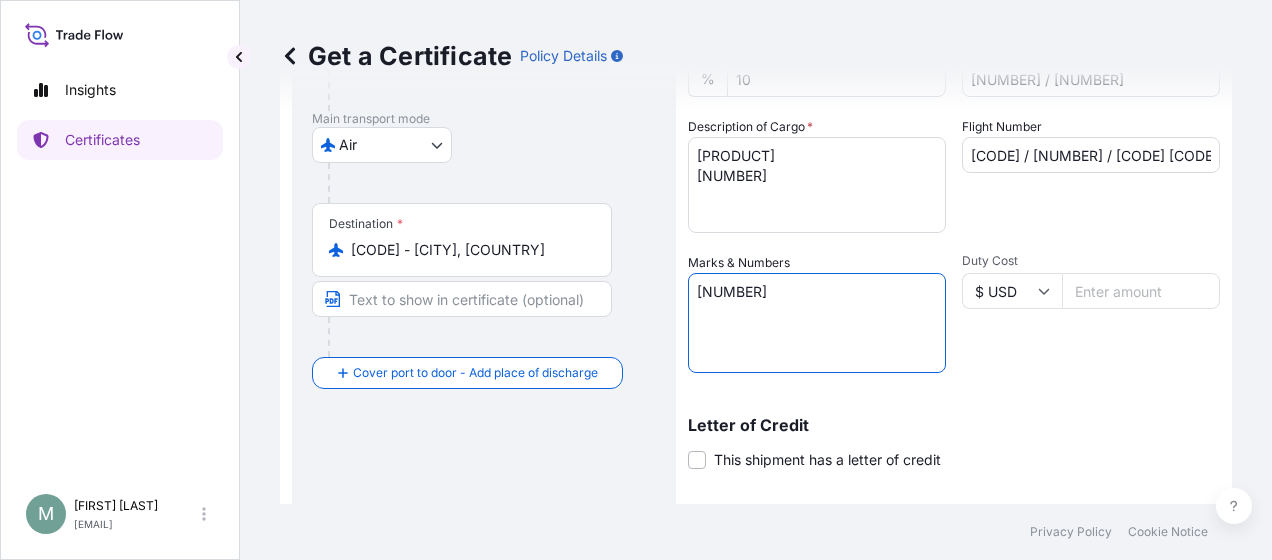 paste on "HAWB No.:
[NUMBER]" 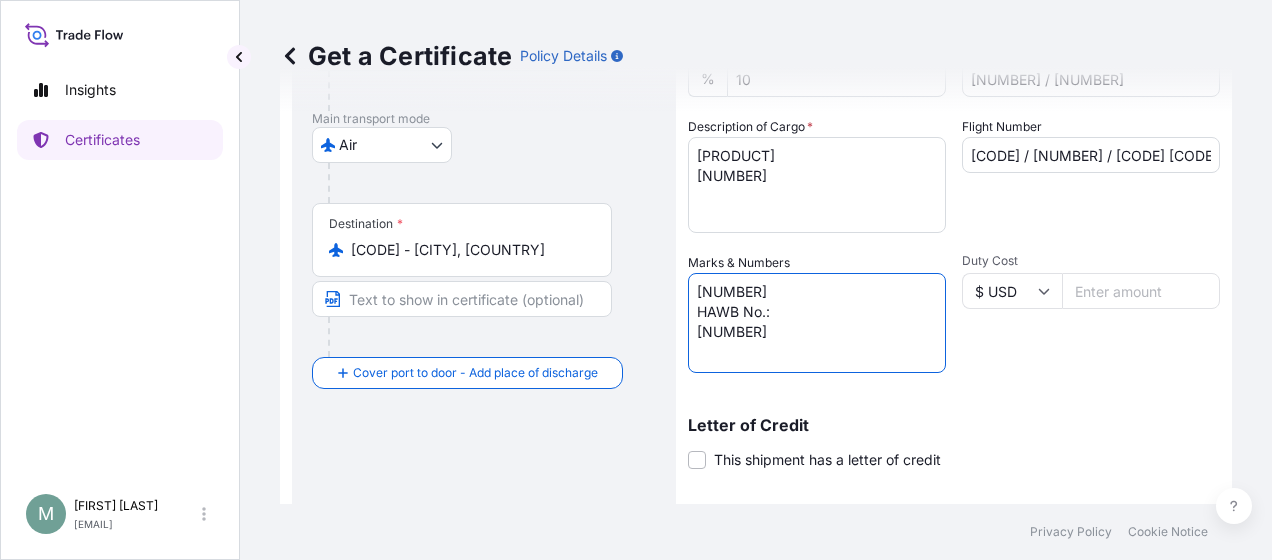 click on "[NUMBER]
HAWB No.:
[NUMBER]" at bounding box center (817, 323) 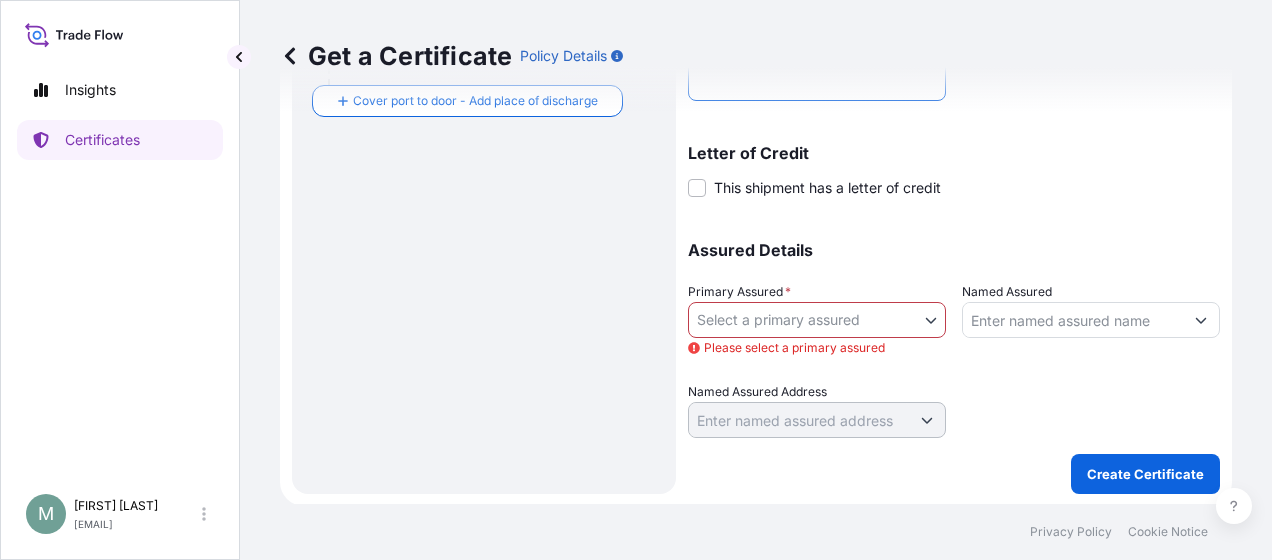scroll, scrollTop: 584, scrollLeft: 0, axis: vertical 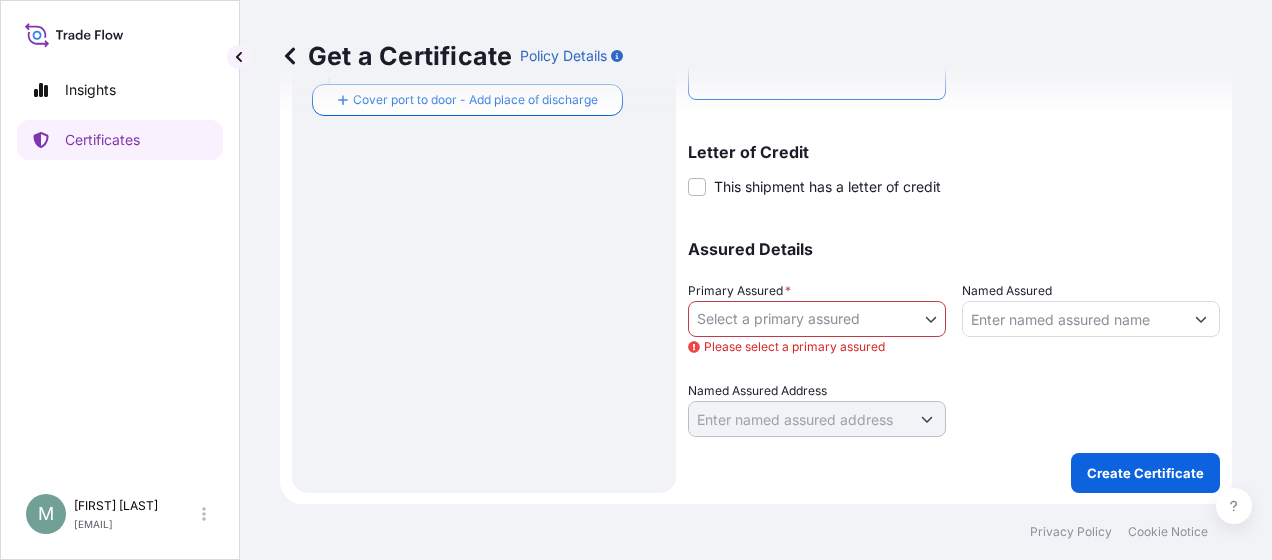 type on "[NUMBER]
HAWB No.: [NUMBER]" 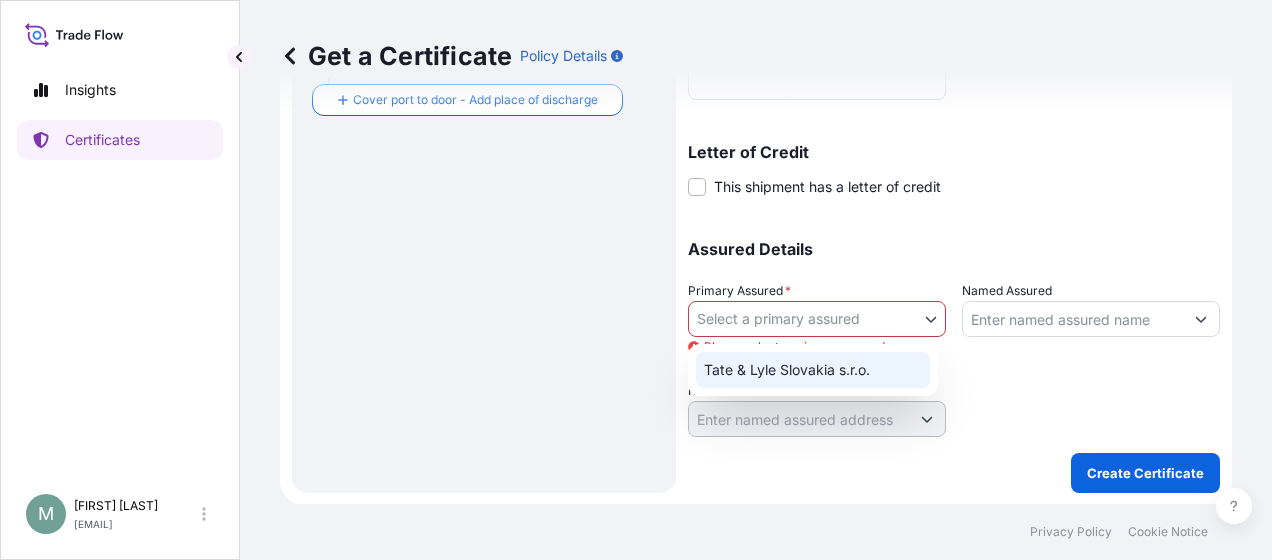 click on "Tate & Lyle Slovakia s.r.o." at bounding box center [813, 370] 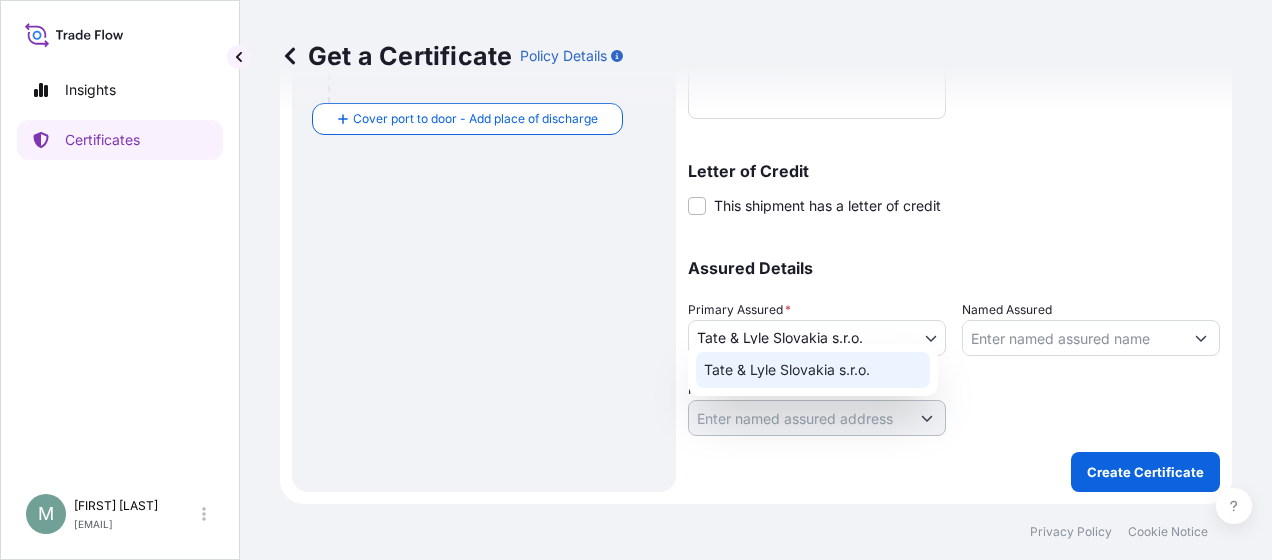 scroll, scrollTop: 564, scrollLeft: 0, axis: vertical 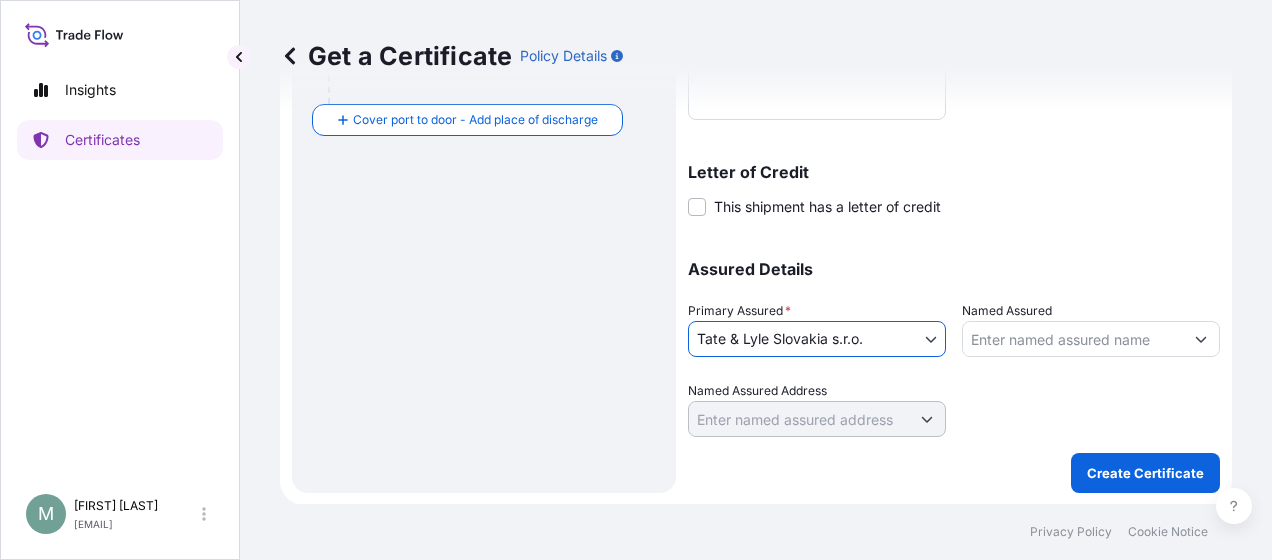 type 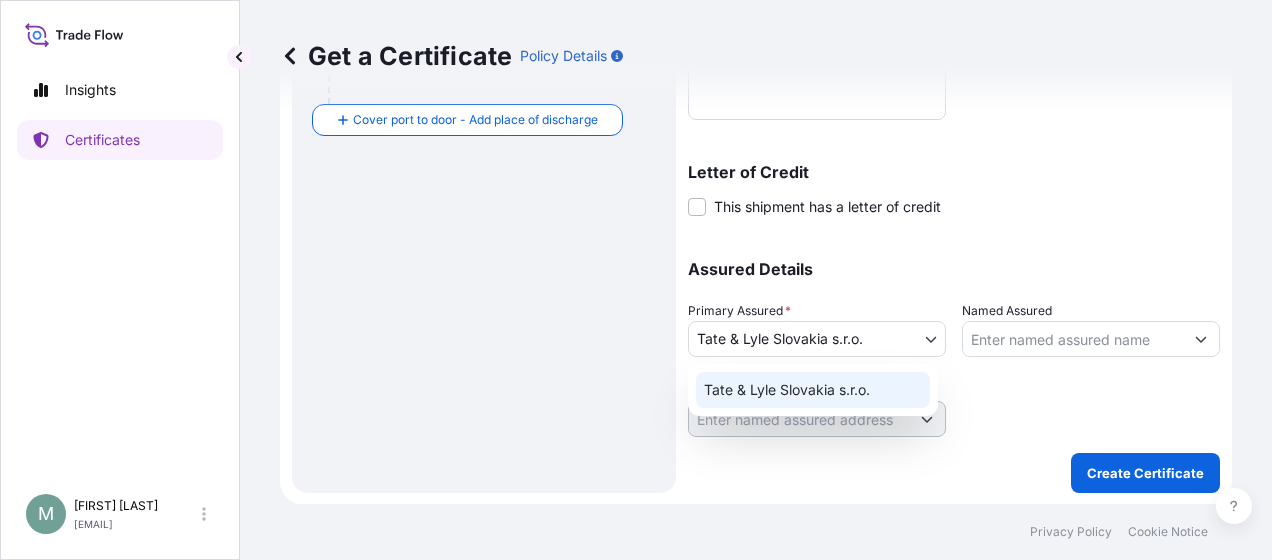 click on "Insights Certificates M [FIRST] [LAST] [EMAIL] Get a Certificate Policy Details Route Details Reset Route Details Cover door to port - Add loading place Place of loading Road / Inland Road / Inland Origin * [CODE] - [CITY], [COUNTRY] Main transport mode Air Air Road Sea Destination * [CODE] - [CITY], [COUNTRY] Cover port to door - Add place of discharge Road / Inland Road / Inland Place of Discharge Shipment Details Issue date * [DATE] / [DATE] / [DATE] Date of Departure * [DATE] / [DATE] / [DATE] Date of Arrival dd / mm / yyyy Commodity Per Policy Packing Category Commercial Invoice Value * € EUR [PRICE] CIF Markup % 10 Reference [NUMBER] / [NUMBER] Description of Cargo * [PRODUCT]
[NUMBER] Flight Number [CODE] / [NUMBER] / [CODE] [CODE] / [NUMBER] / [CODE] Marks & Numbers [NUMBER]
HAWB No.: [NUMBER] Duty Cost $ USD Letter of Credit This shipment has a letter of credit Letter of credit * Letter of credit may not exceed 12000 characters Assured Details Primary Assured * Named Assured 0" at bounding box center [636, 280] 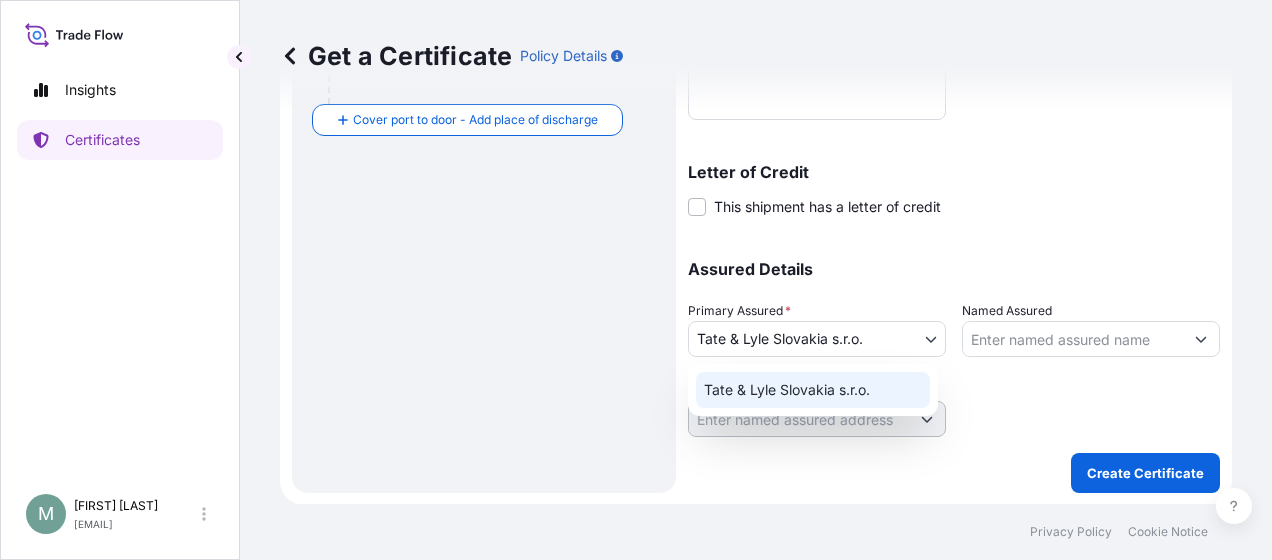 click on "Insights Certificates M [FIRST] [LAST] [EMAIL] Get a Certificate Policy Details Route Details Reset Route Details Cover door to port - Add loading place Place of loading Road / Inland Road / Inland Origin * [CODE] - [CITY], [COUNTRY] Main transport mode Air Air Road Sea Destination * [CODE] - [CITY], [COUNTRY] Cover port to door - Add place of discharge Road / Inland Road / Inland Place of Discharge Shipment Details Issue date * [DATE] / [DATE] / [DATE] Date of Departure * [DATE] / [DATE] / [DATE] Date of Arrival dd / mm / yyyy Commodity Per Policy Packing Category Commercial Invoice Value * € EUR [PRICE] CIF Markup % 10 Reference [NUMBER] / [NUMBER] Description of Cargo * [PRODUCT]
[NUMBER] Flight Number [CODE] / [NUMBER] / [CODE] [CODE] / [NUMBER] / [CODE] Marks & Numbers [NUMBER]
HAWB No.: [NUMBER] Duty Cost $ USD Letter of Credit This shipment has a letter of credit Letter of credit * Letter of credit may not exceed 12000 characters Assured Details Primary Assured * Named Assured 0" at bounding box center [636, 280] 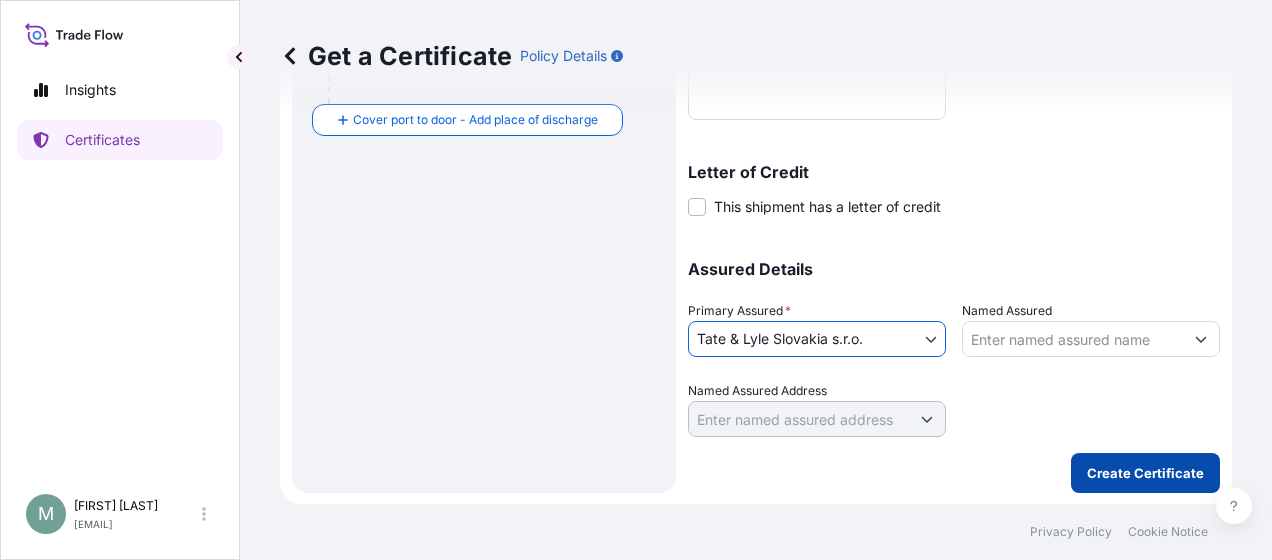 click on "Create Certificate" at bounding box center (1145, 473) 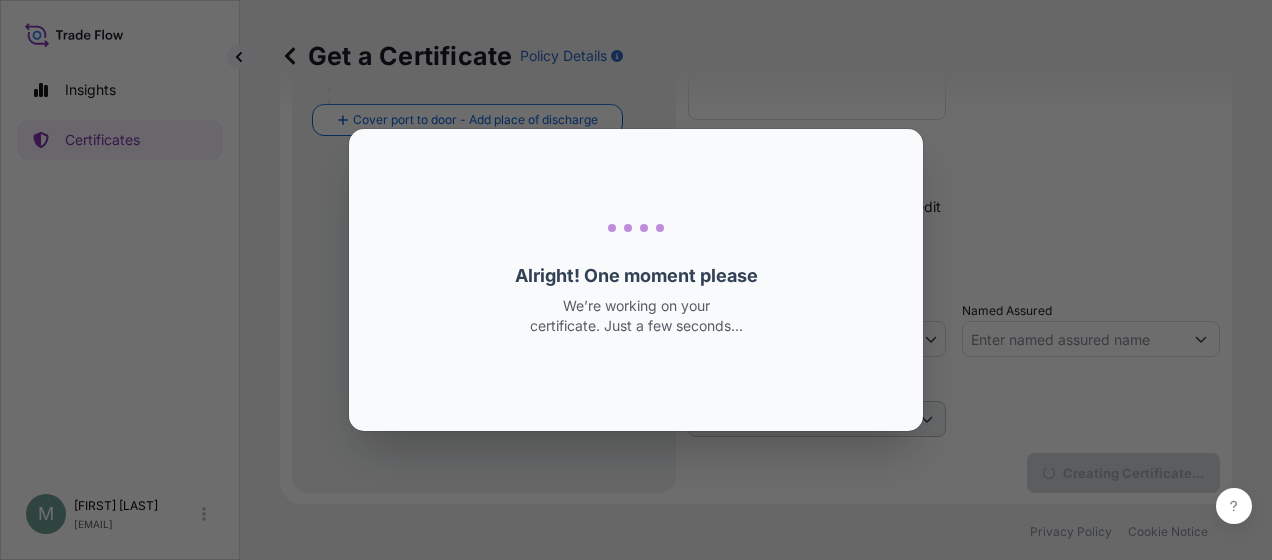 scroll, scrollTop: 0, scrollLeft: 0, axis: both 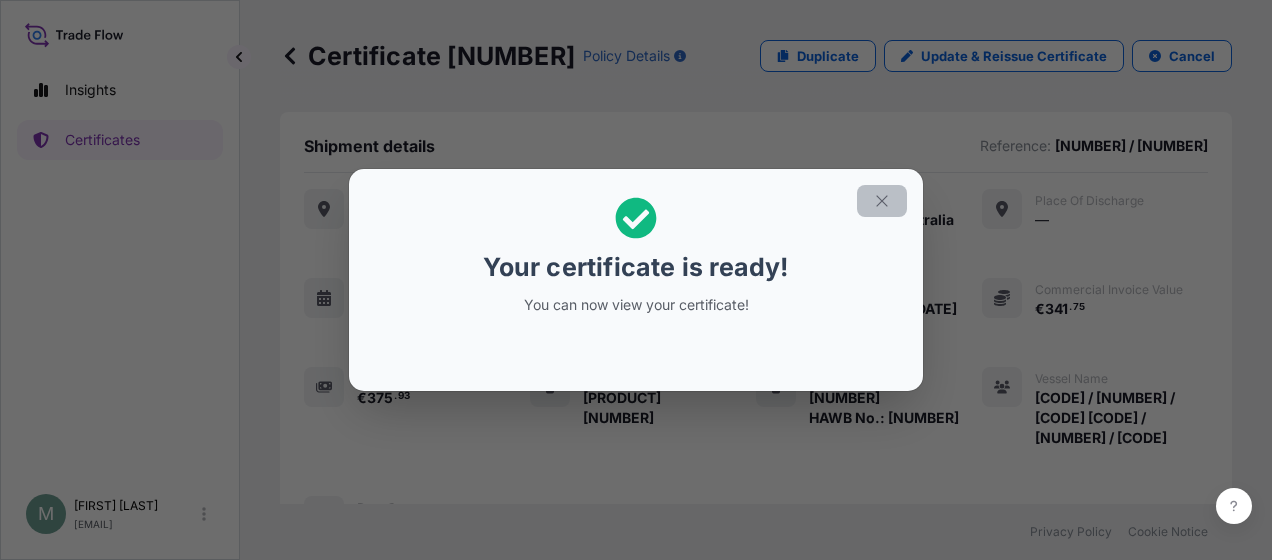 click 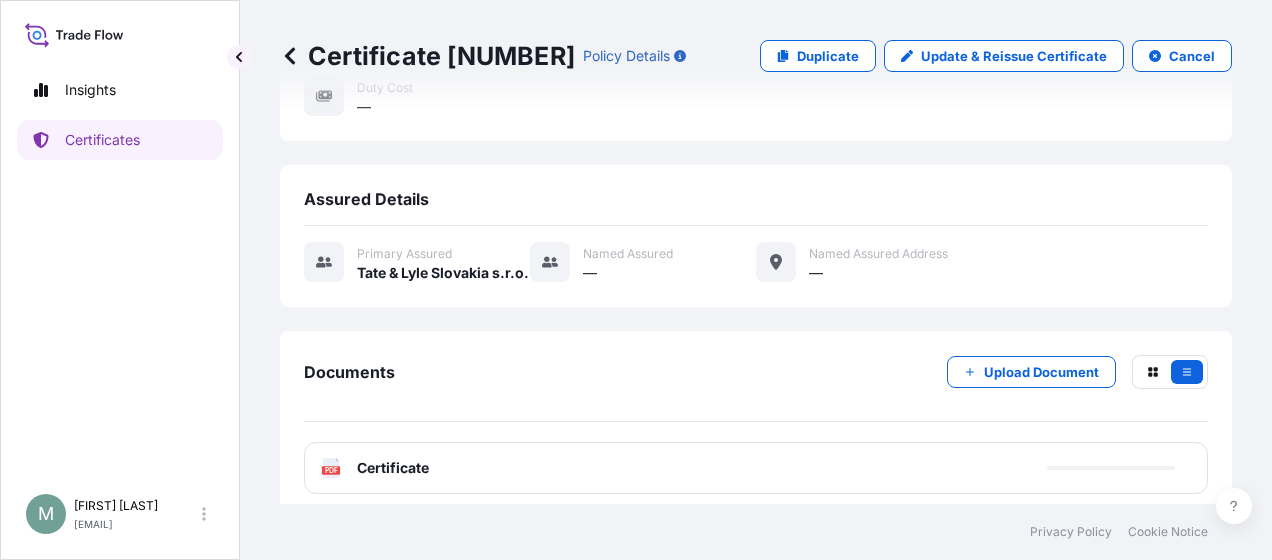 scroll, scrollTop: 430, scrollLeft: 0, axis: vertical 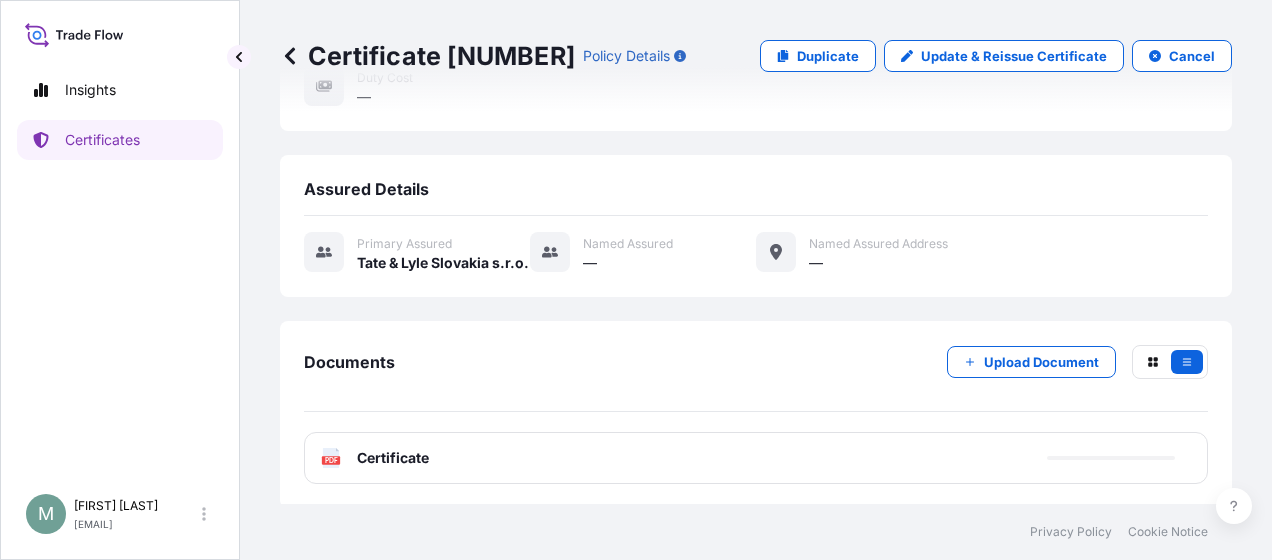 click on "PDF Certificate" at bounding box center [756, 458] 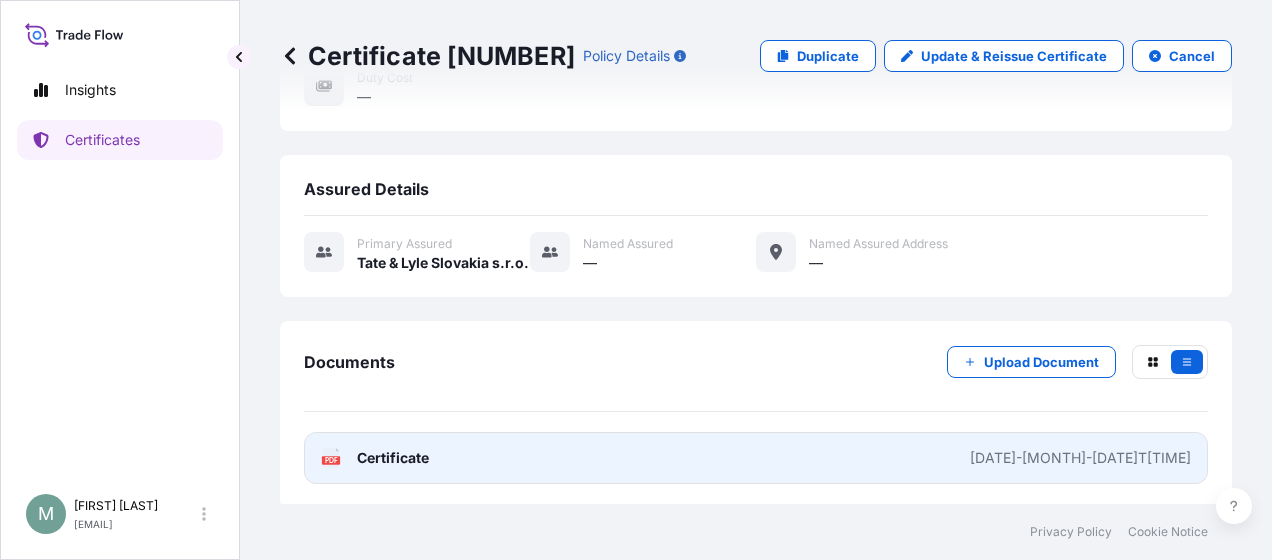click on "PDF Certificate" at bounding box center (375, 458) 